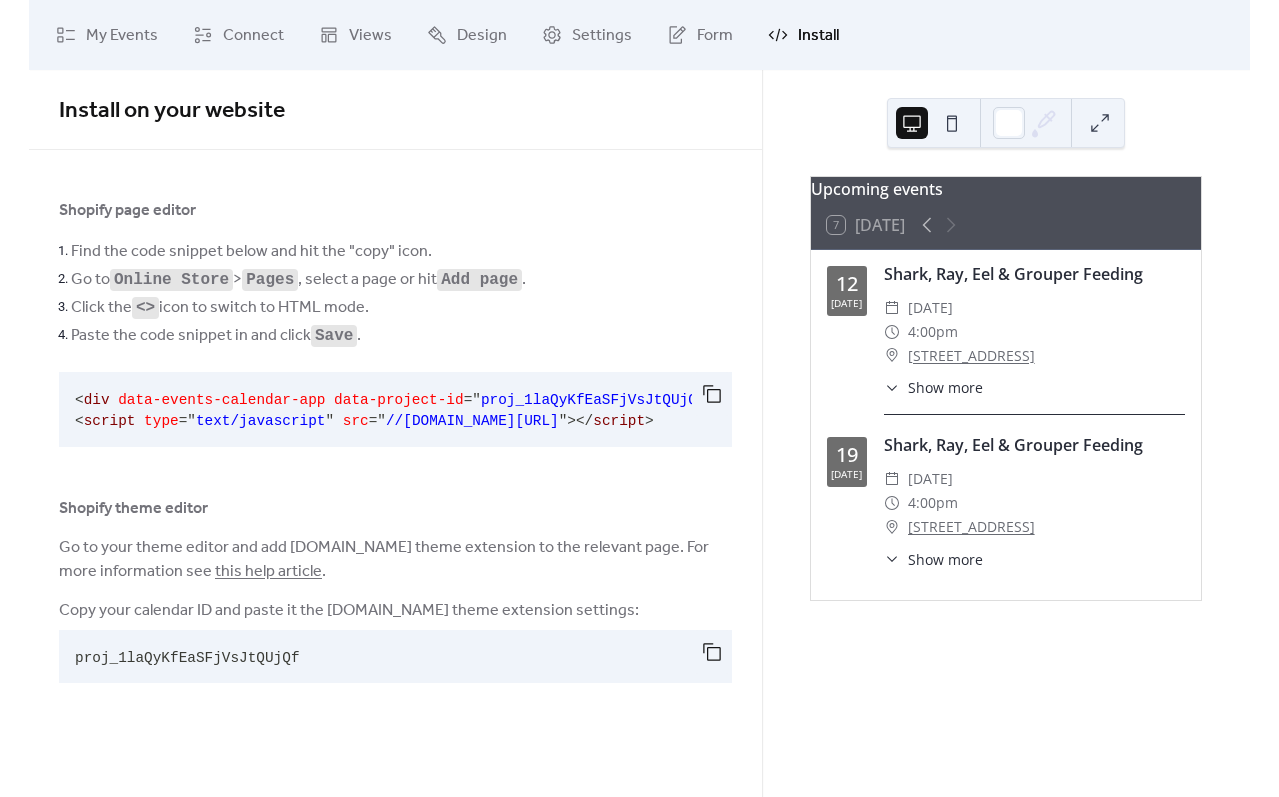 scroll, scrollTop: 0, scrollLeft: 0, axis: both 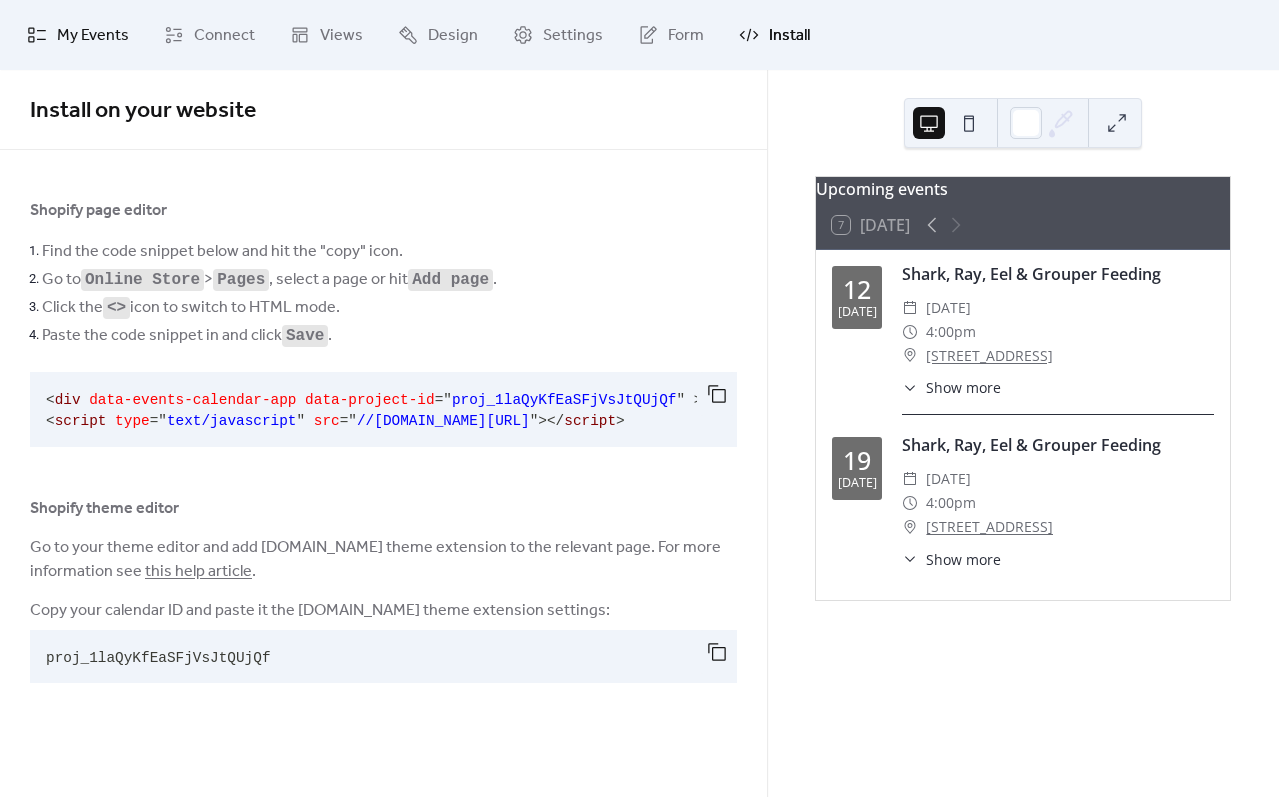 click on "My Events" at bounding box center [93, 36] 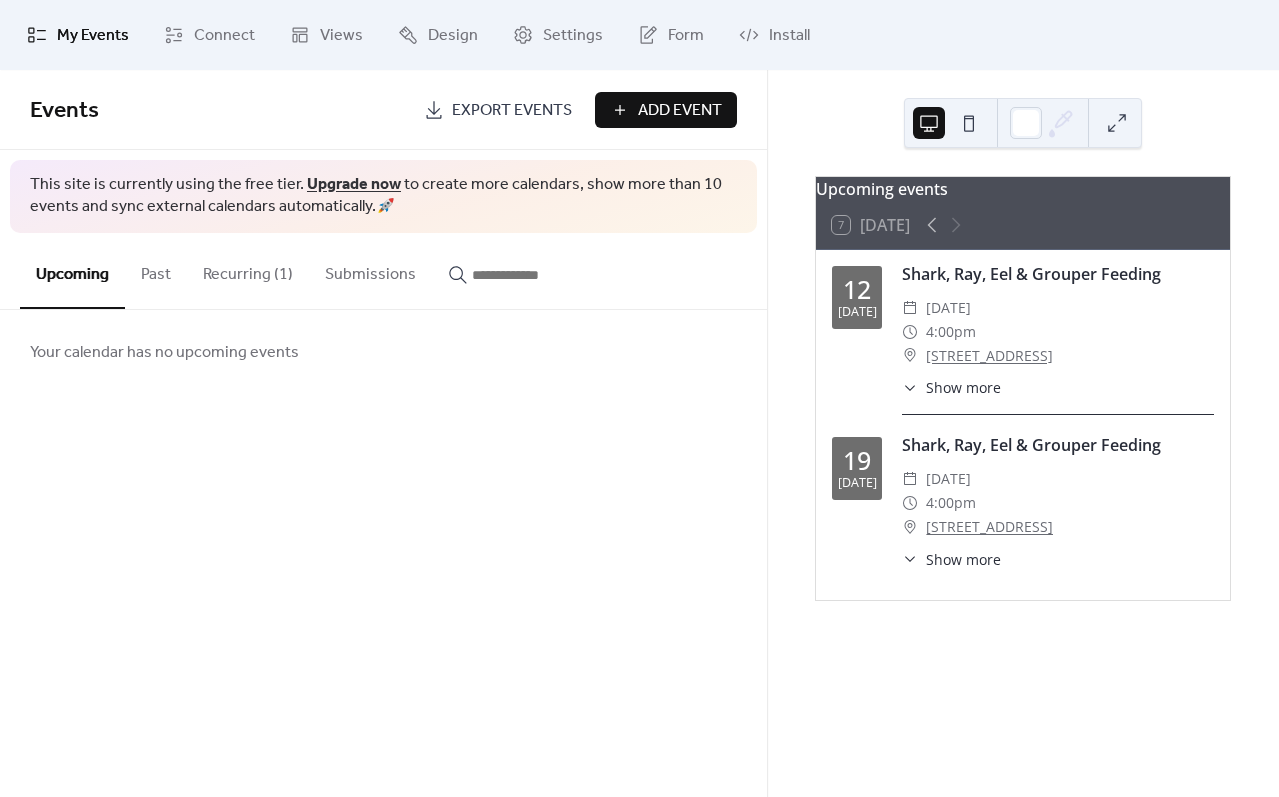 click on "Recurring  (1)" at bounding box center (248, 270) 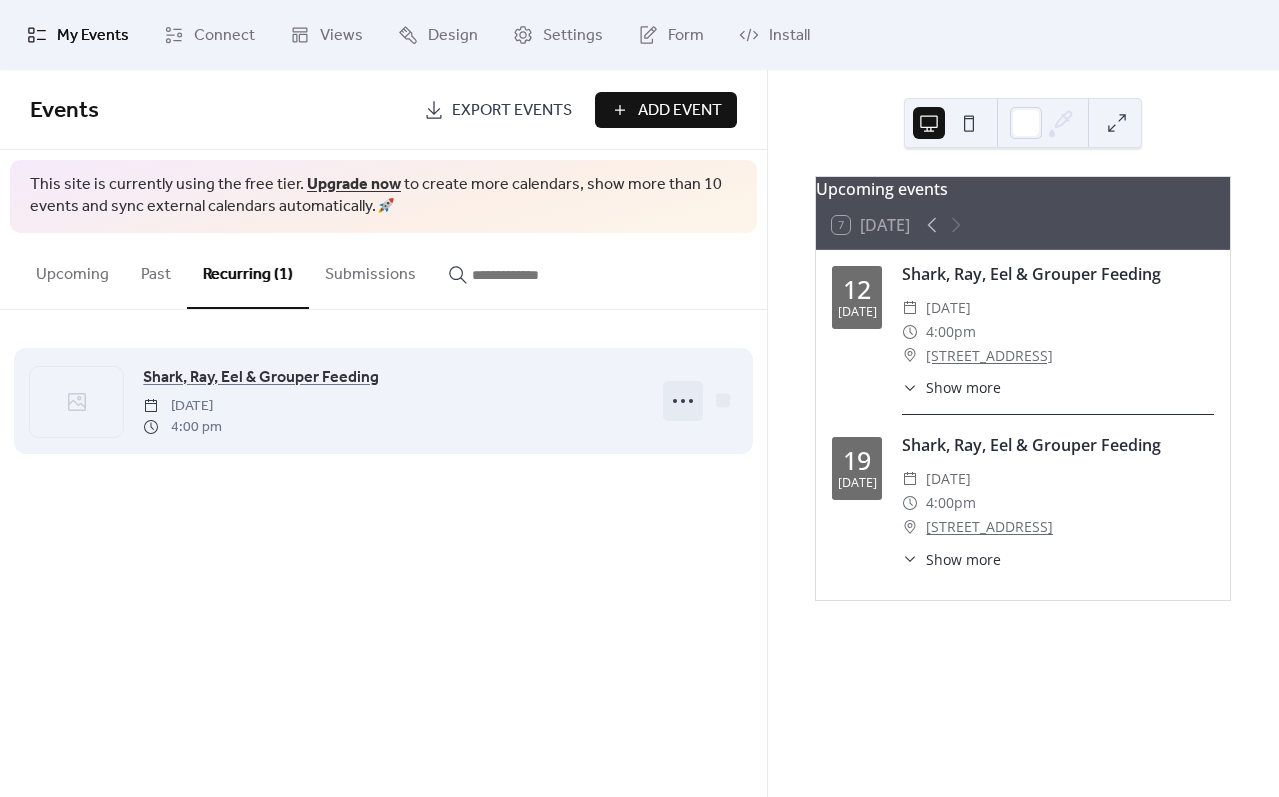 click 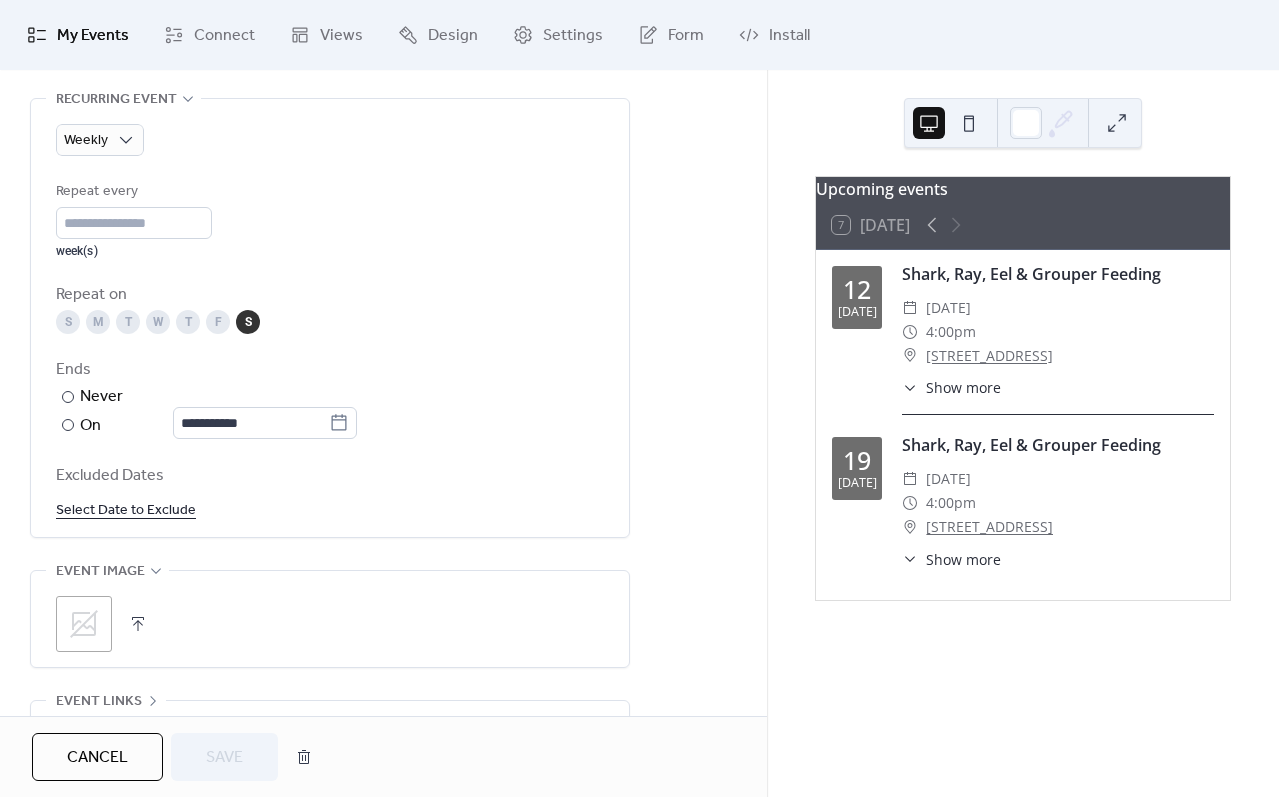 scroll, scrollTop: 1117, scrollLeft: 0, axis: vertical 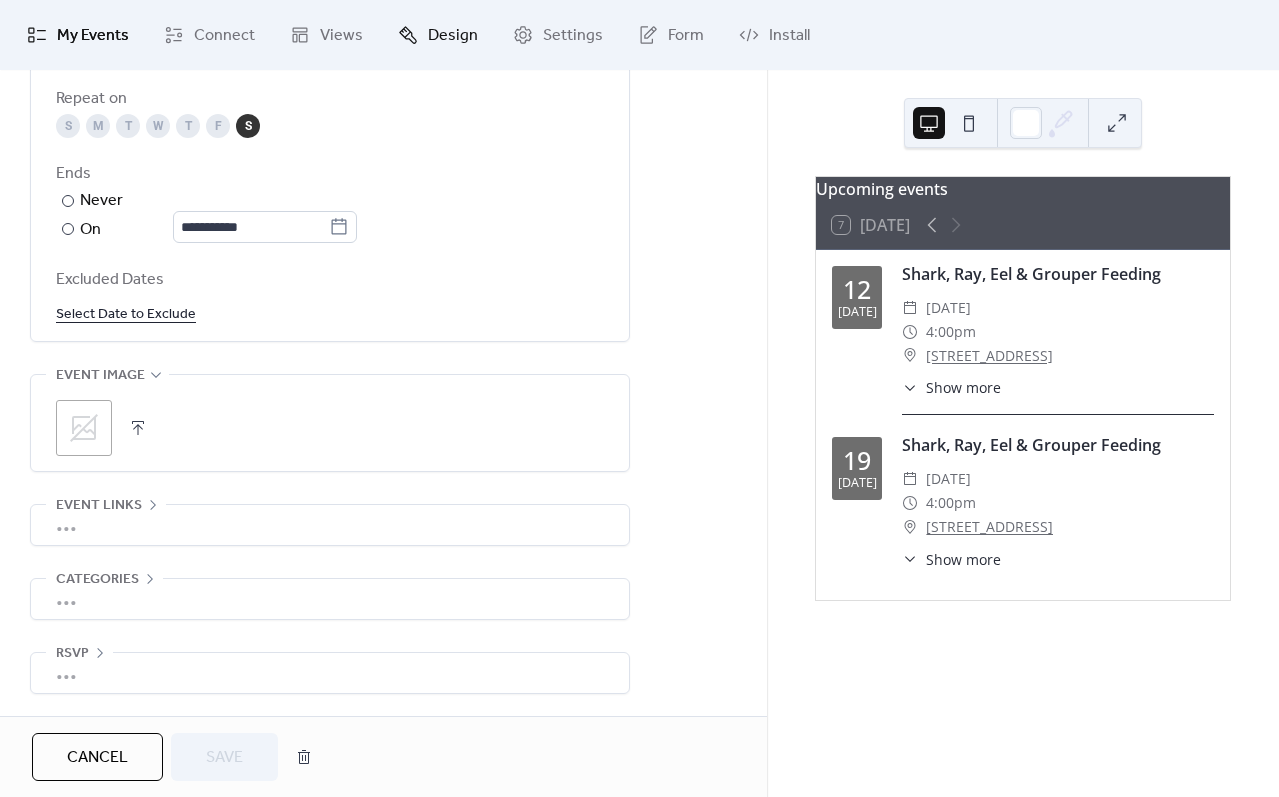 click on "Design" at bounding box center (453, 36) 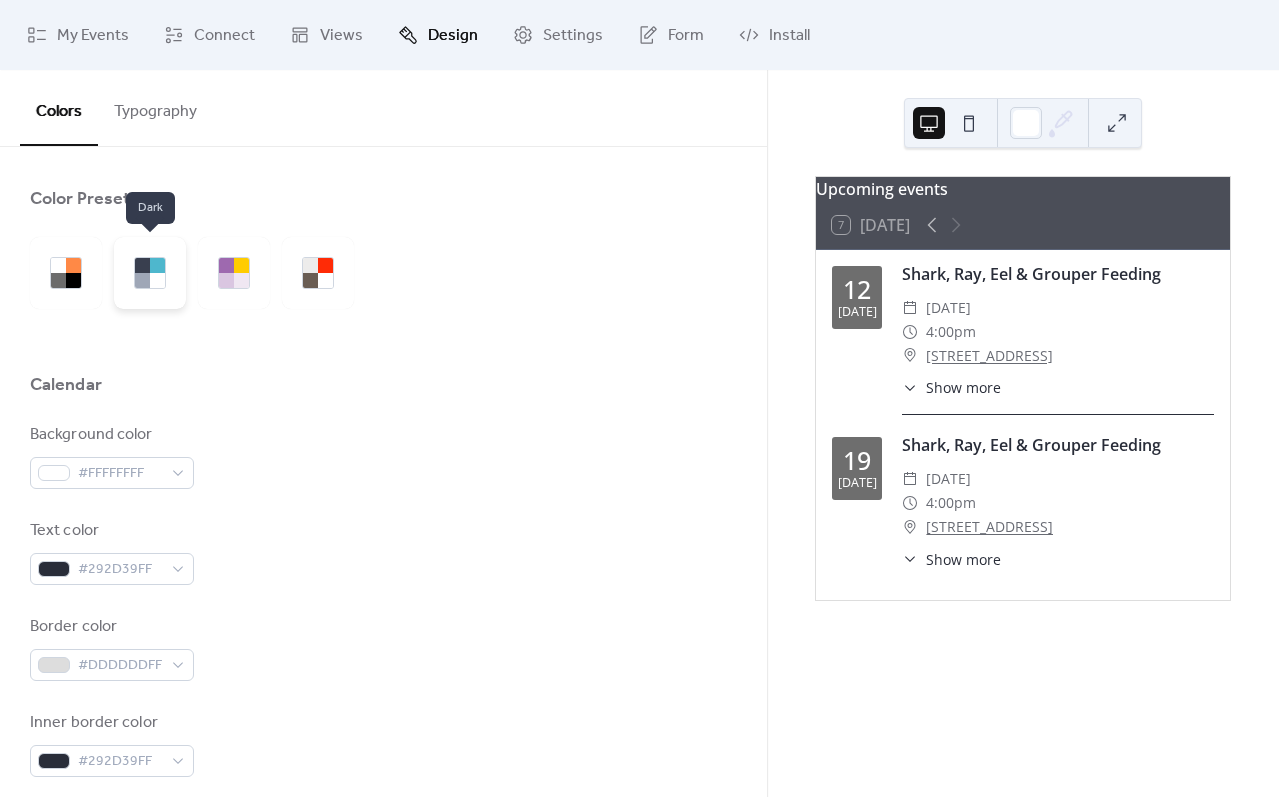 click at bounding box center (150, 273) 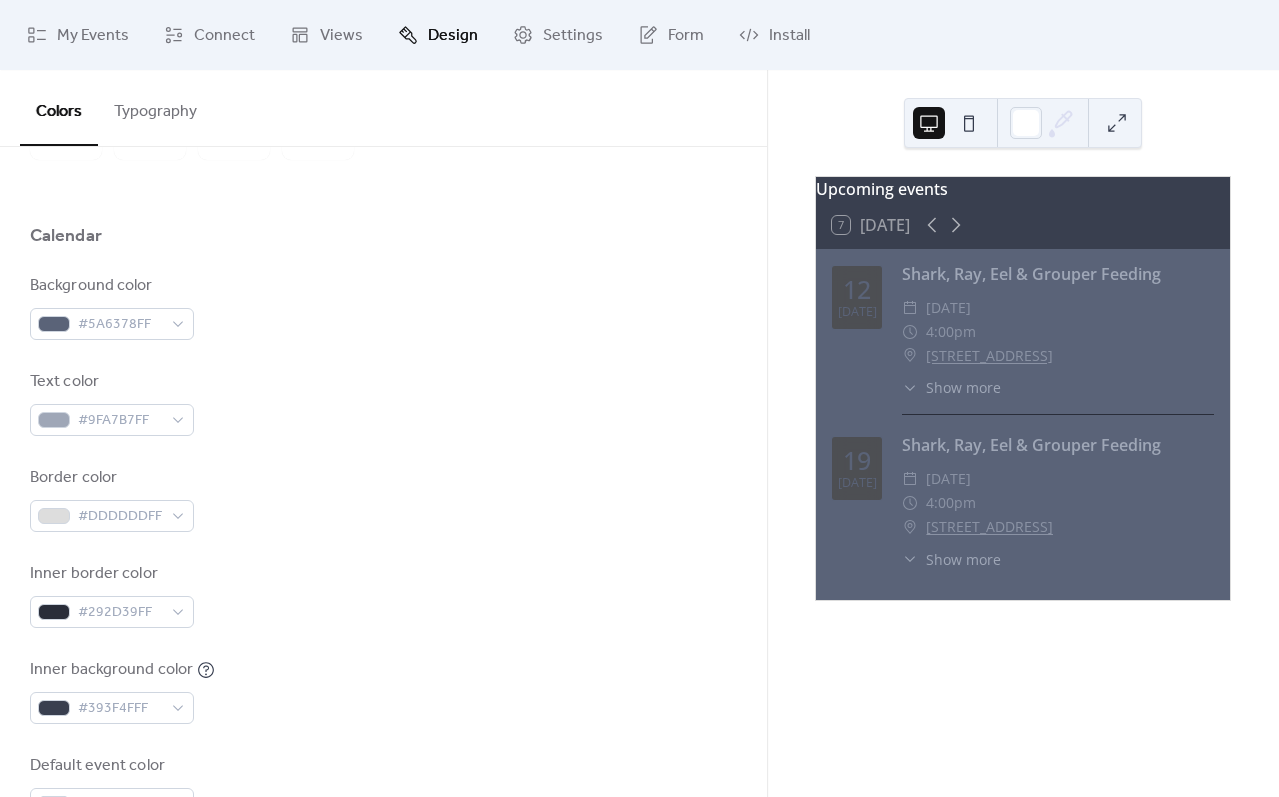 scroll, scrollTop: 0, scrollLeft: 0, axis: both 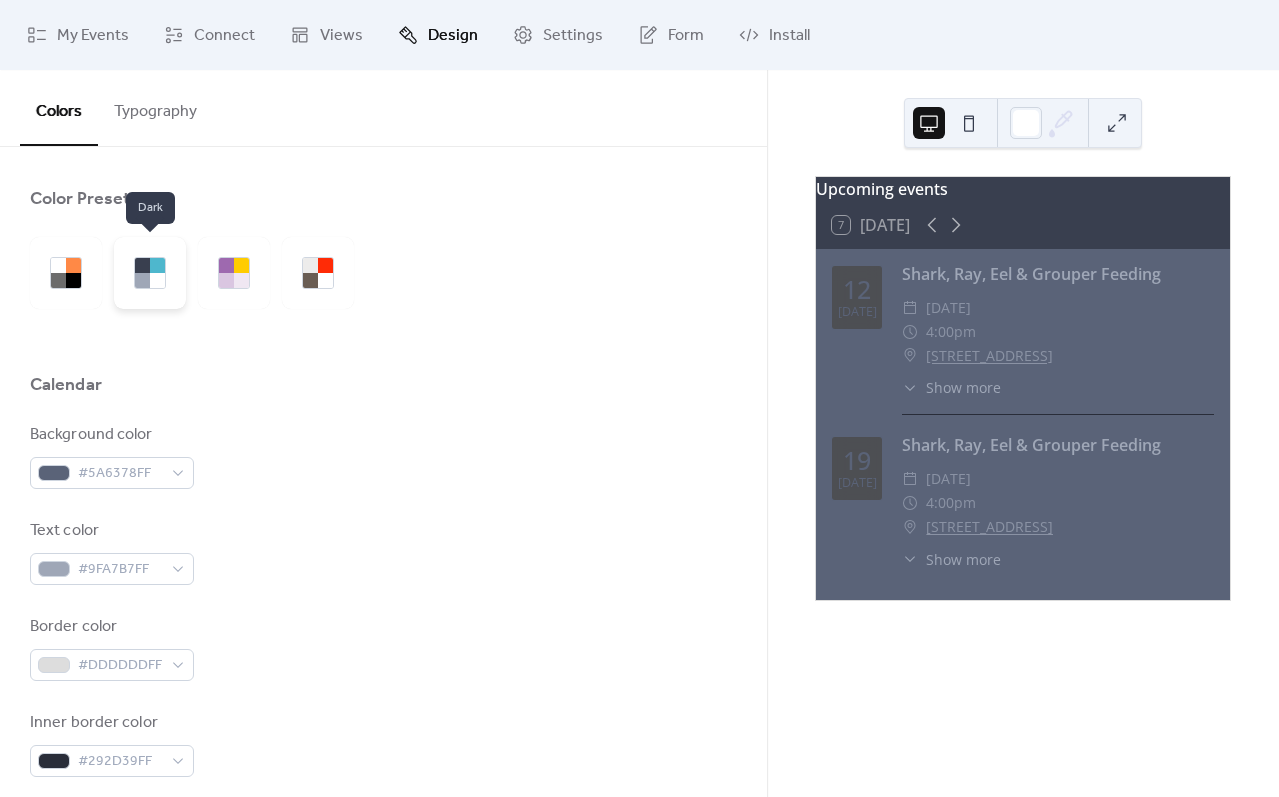 click at bounding box center (157, 280) 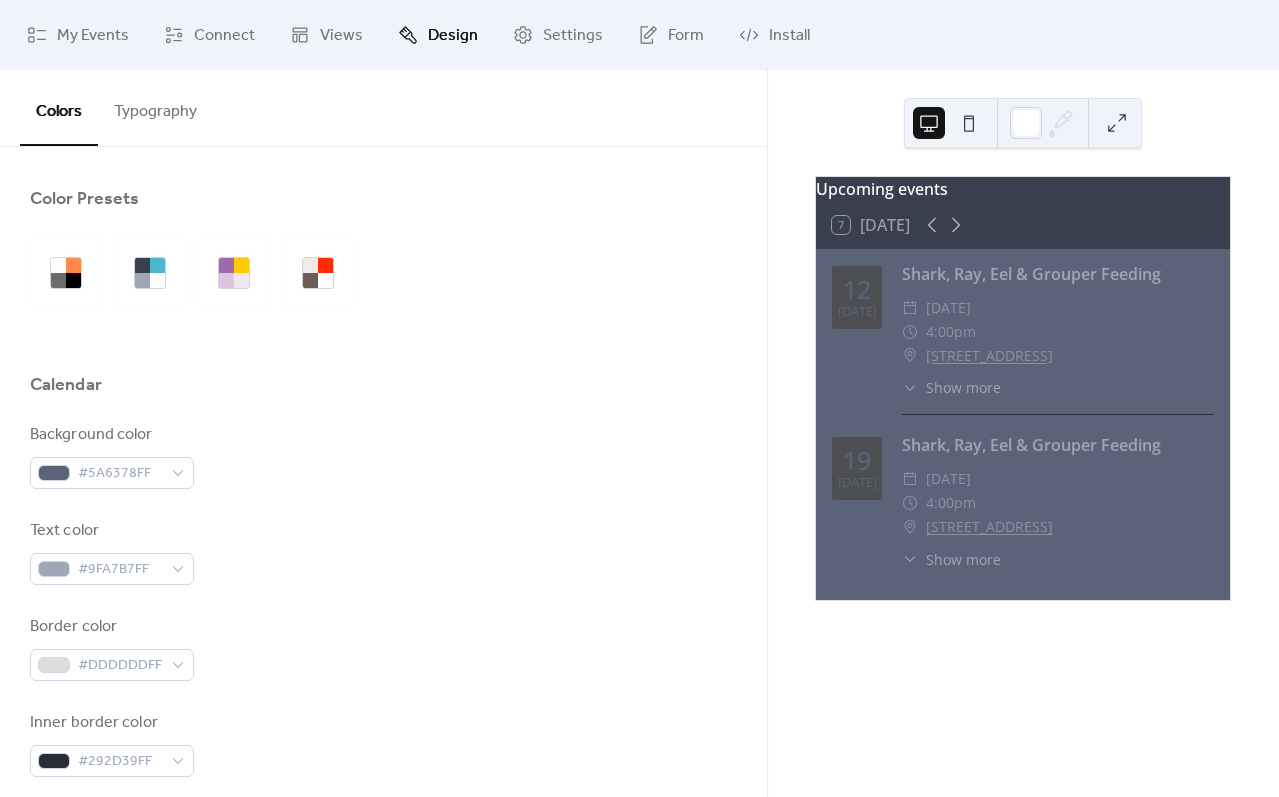 click at bounding box center [383, 273] 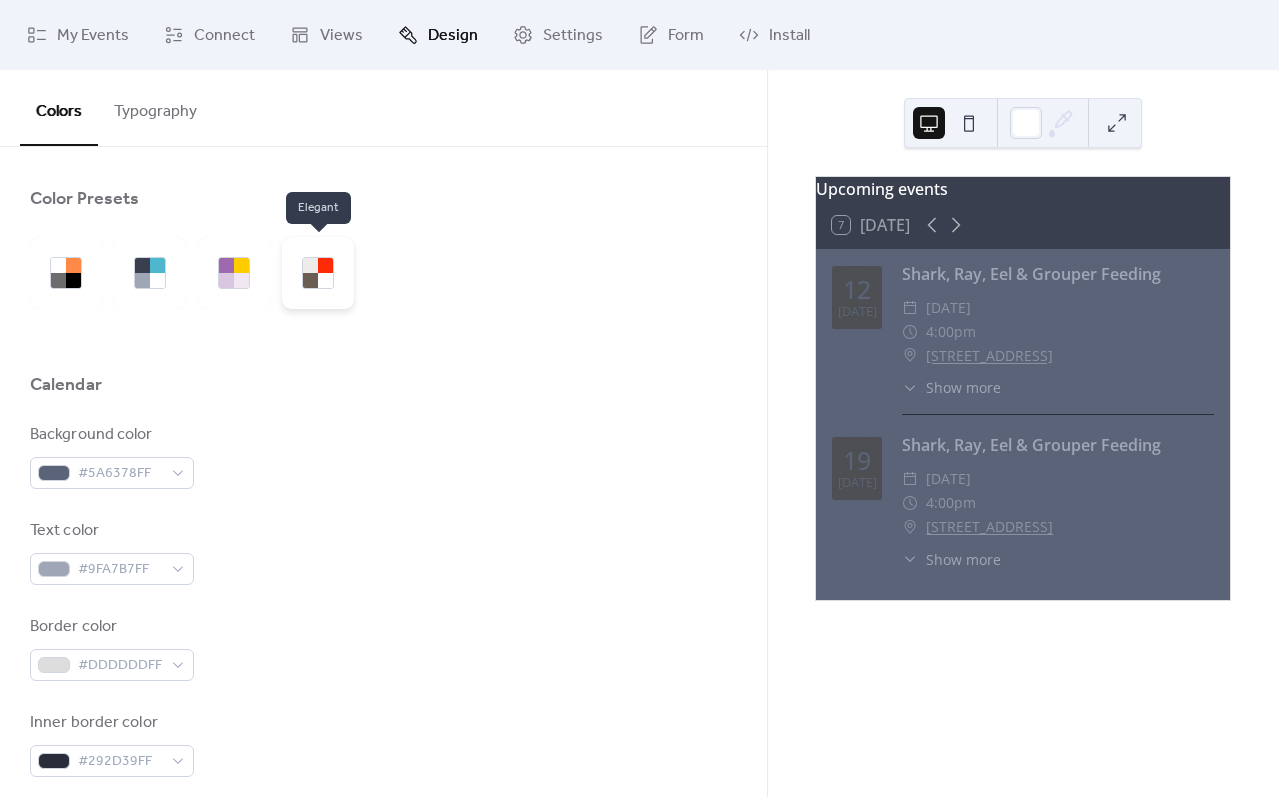 click at bounding box center [325, 265] 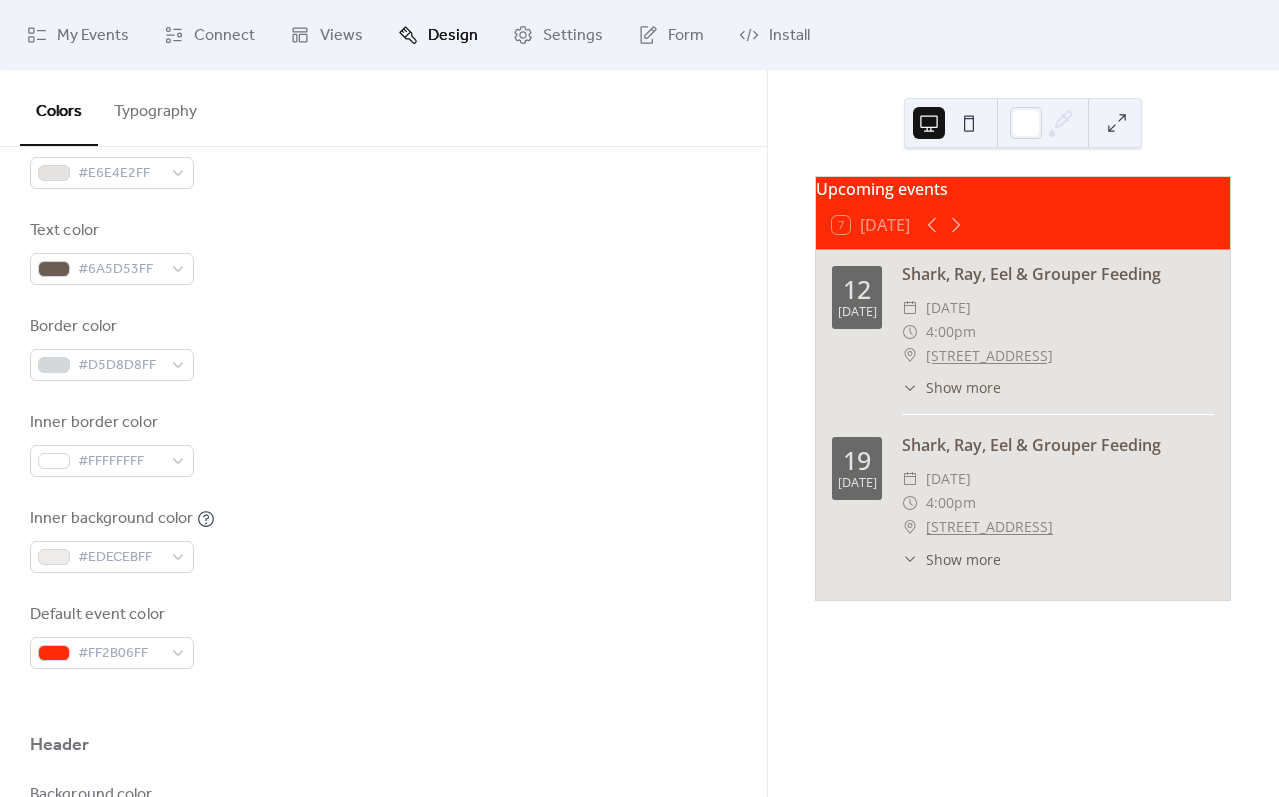 scroll, scrollTop: 200, scrollLeft: 0, axis: vertical 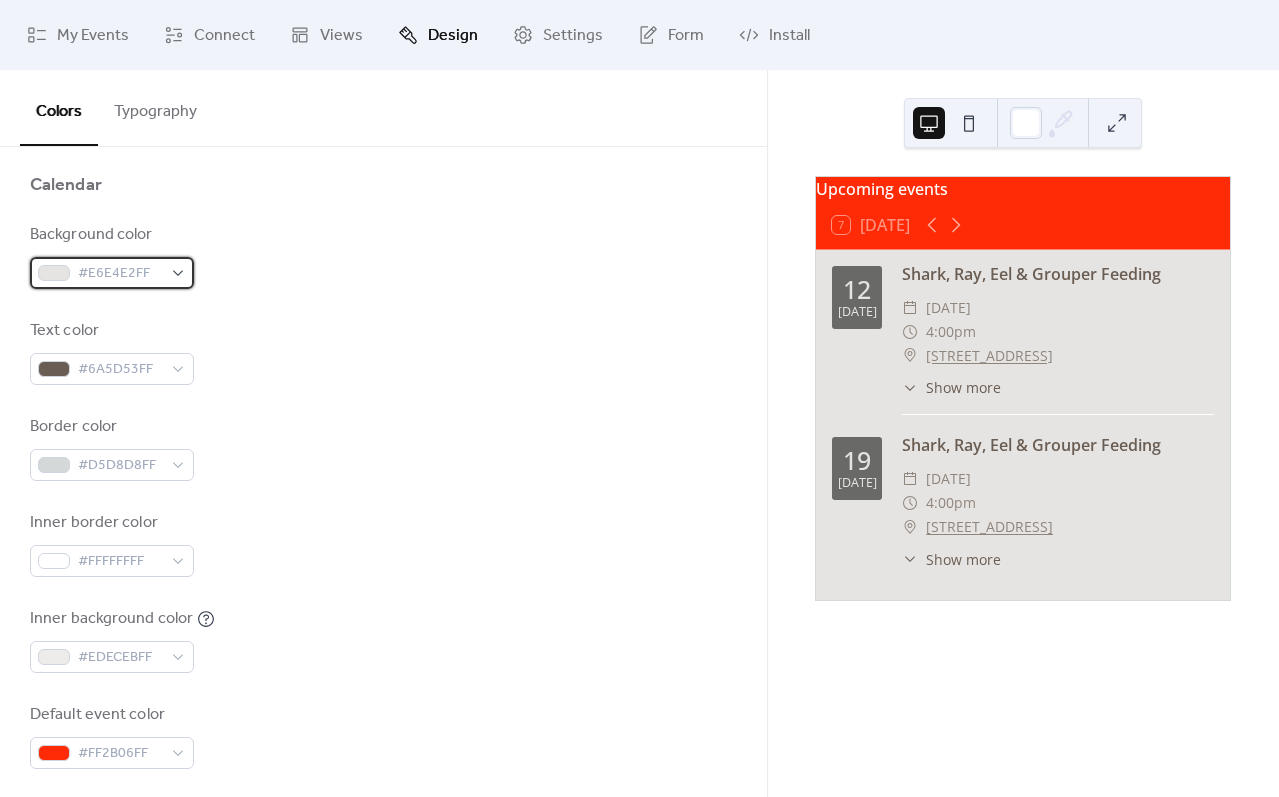 click on "#E6E4E2FF" at bounding box center (120, 274) 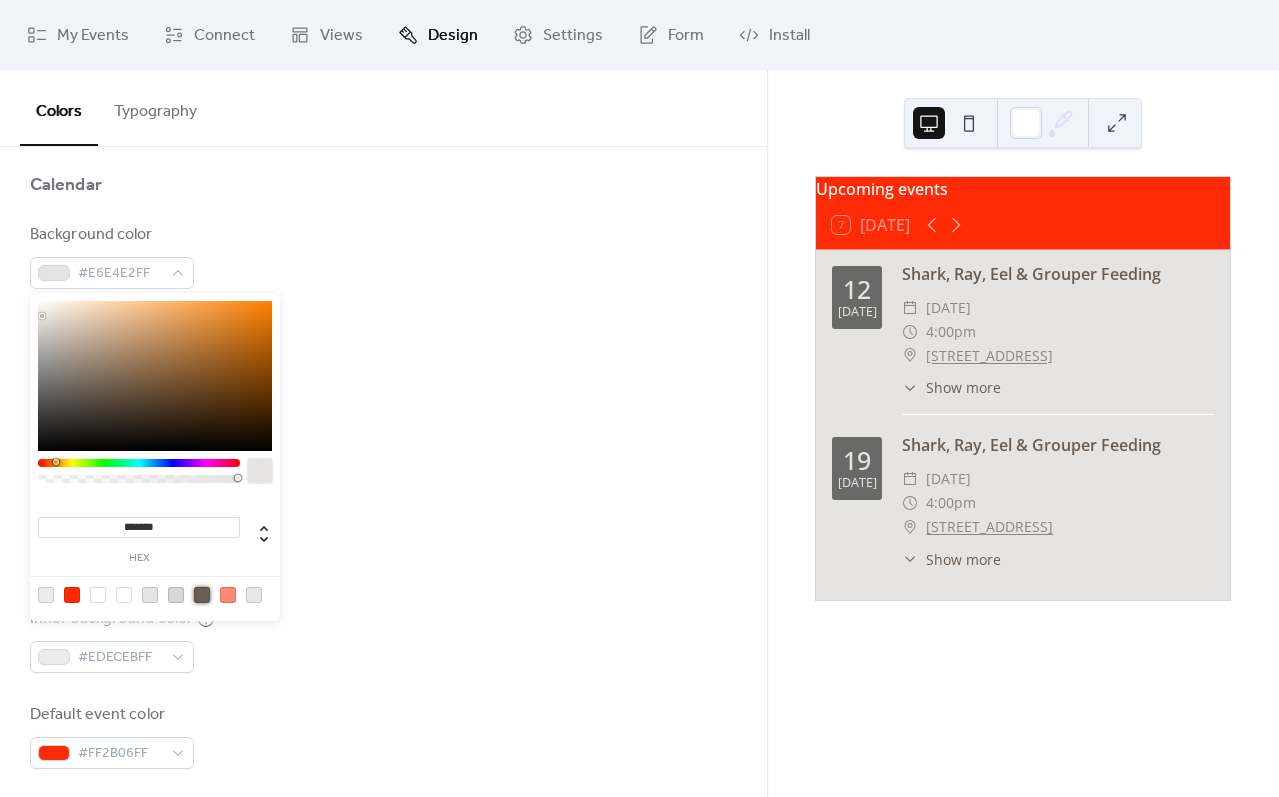 click at bounding box center (202, 595) 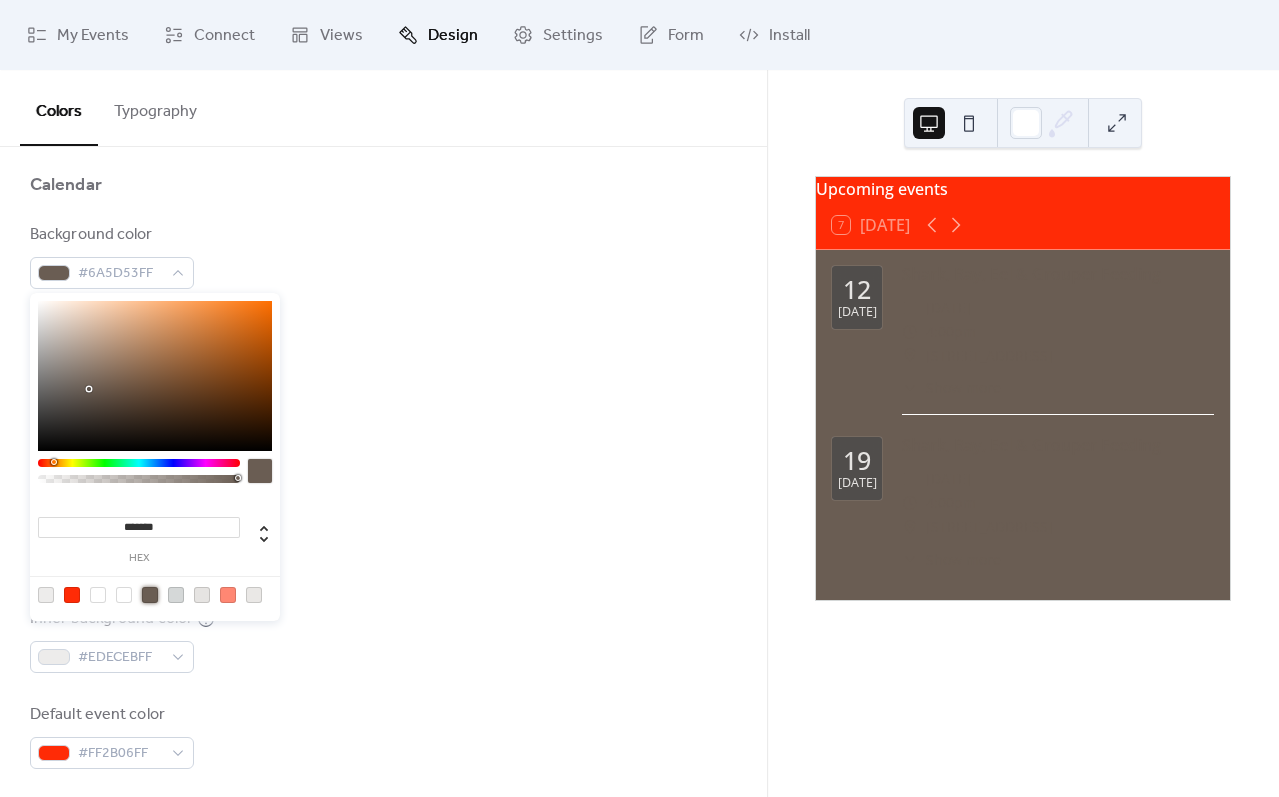 click on "Border color #D5D8D8FF" at bounding box center [383, 448] 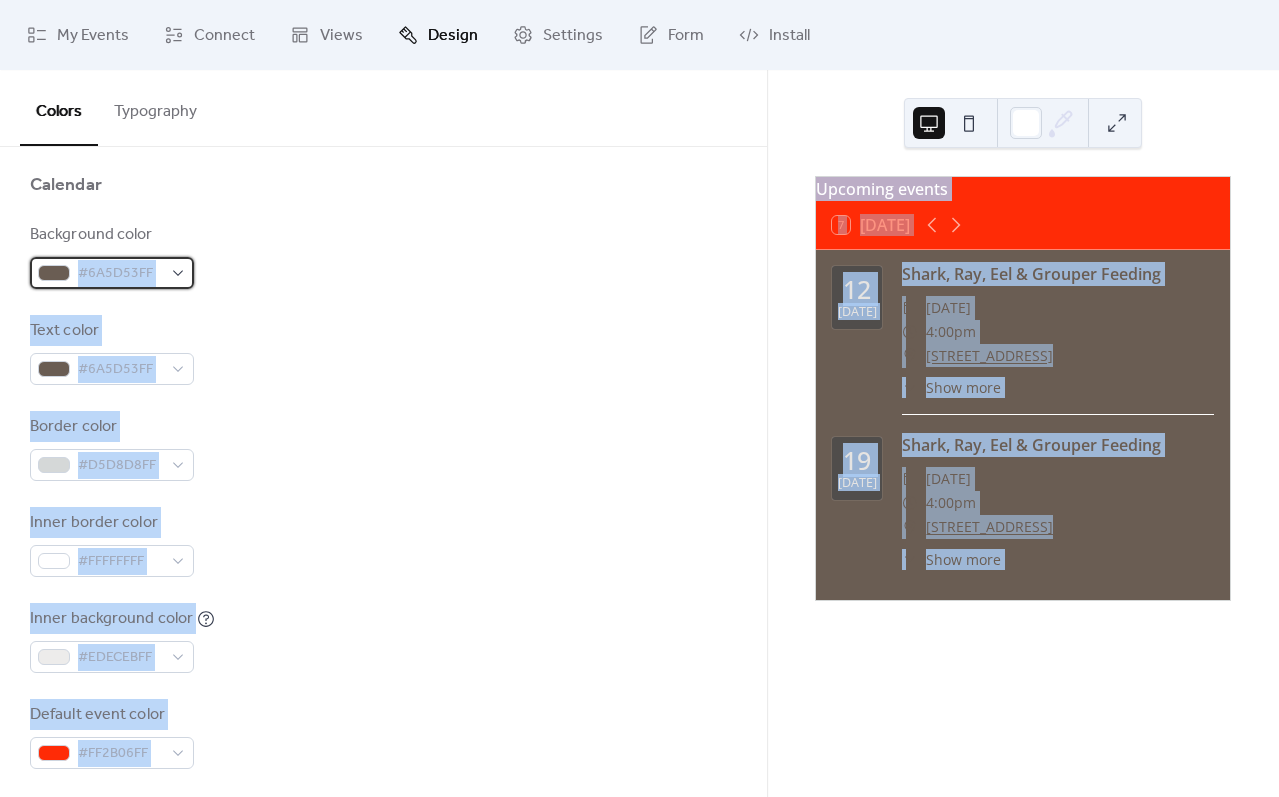 click on "My Events Connect Views Design Settings Form Install Design Colors Typography Color Presets Calendar Background color #6A5D53FF Text color #6A5D53FF Border color #D5D8D8FF Inner border color #FFFFFFFF Inner background color #EDECEBFF Default event color #FF2B06FF Header Background color #FF2B06FF Text color #FFFFFFFF Border color #FF8773FF Event card Background color #EAE8E6FF Month View Highlight busy days Busy day background color #E6E4E2FF Date Icon   Use event color Background color #6A5D53FF Text color #E6E4E2FF Base Font Size * px Font Families Header font Open Sans Week days font Open Sans Day numbers font Open Sans Events titles font Open Sans Events text font Open Sans Date icon days font Open Sans Date icon months font Open Sans Upcoming events 7 [DATE] [DATE] Shark, Ray, Eel & Grouper Feeding ​ [DATE] ​ 4:00pm ​ [STREET_ADDRESS] ​ Show more [DATE] Shark, Ray, Eel & Grouper Feeding ​ [DATE] ​ 4:00pm ​ ​ Show more" at bounding box center [639, 398] 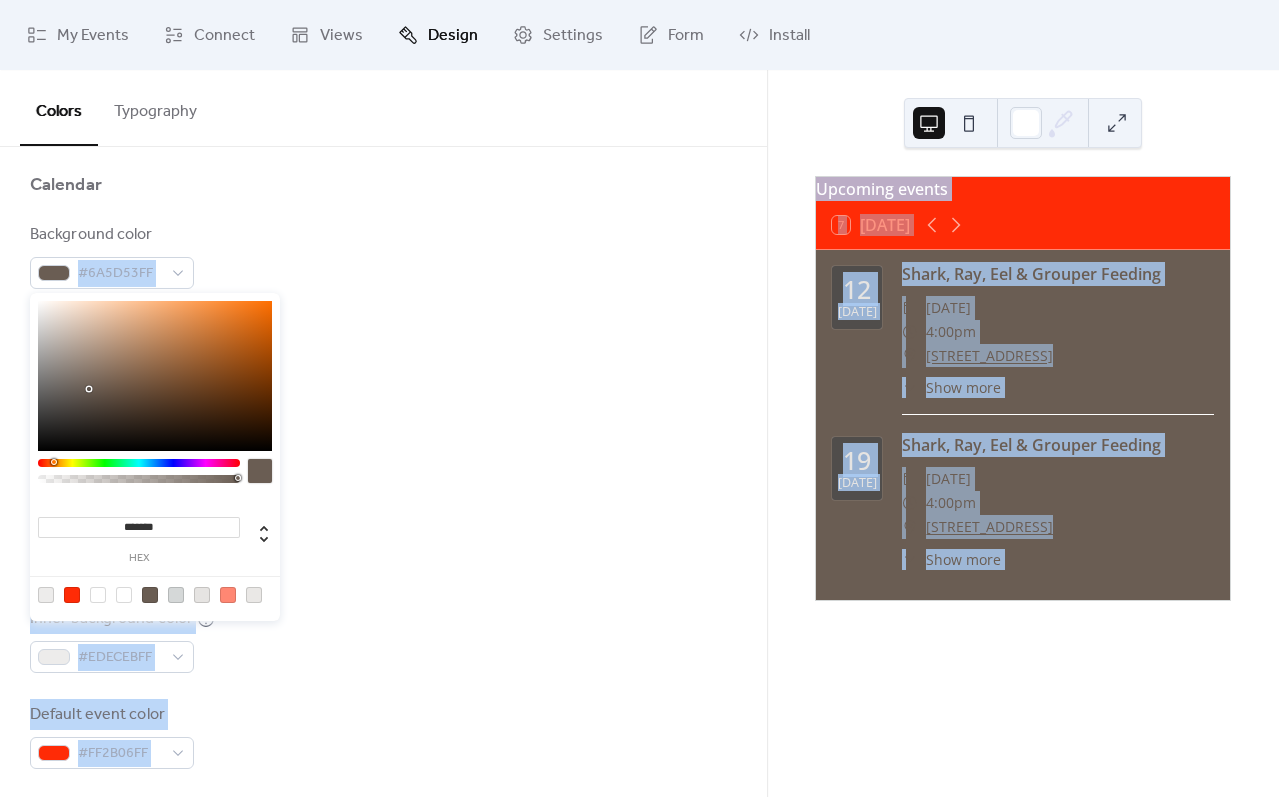 click at bounding box center (260, 471) 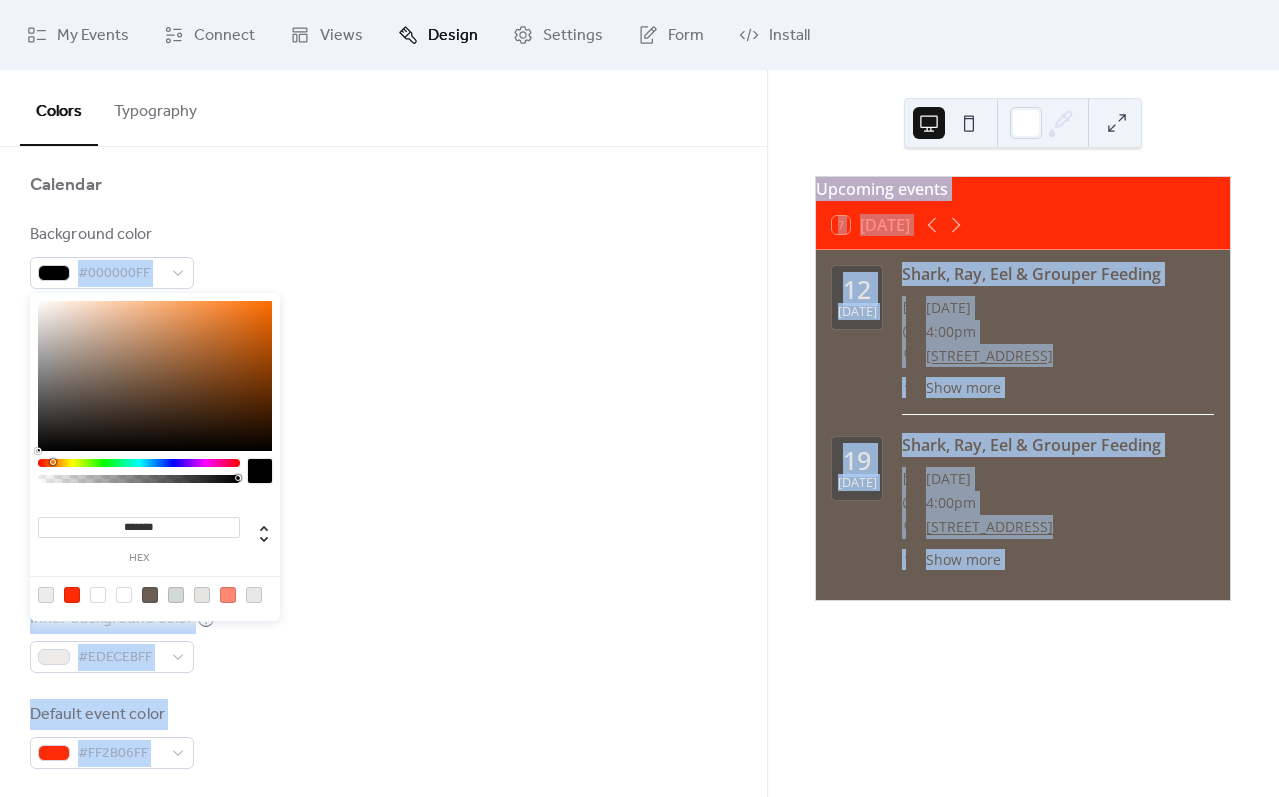 type on "*******" 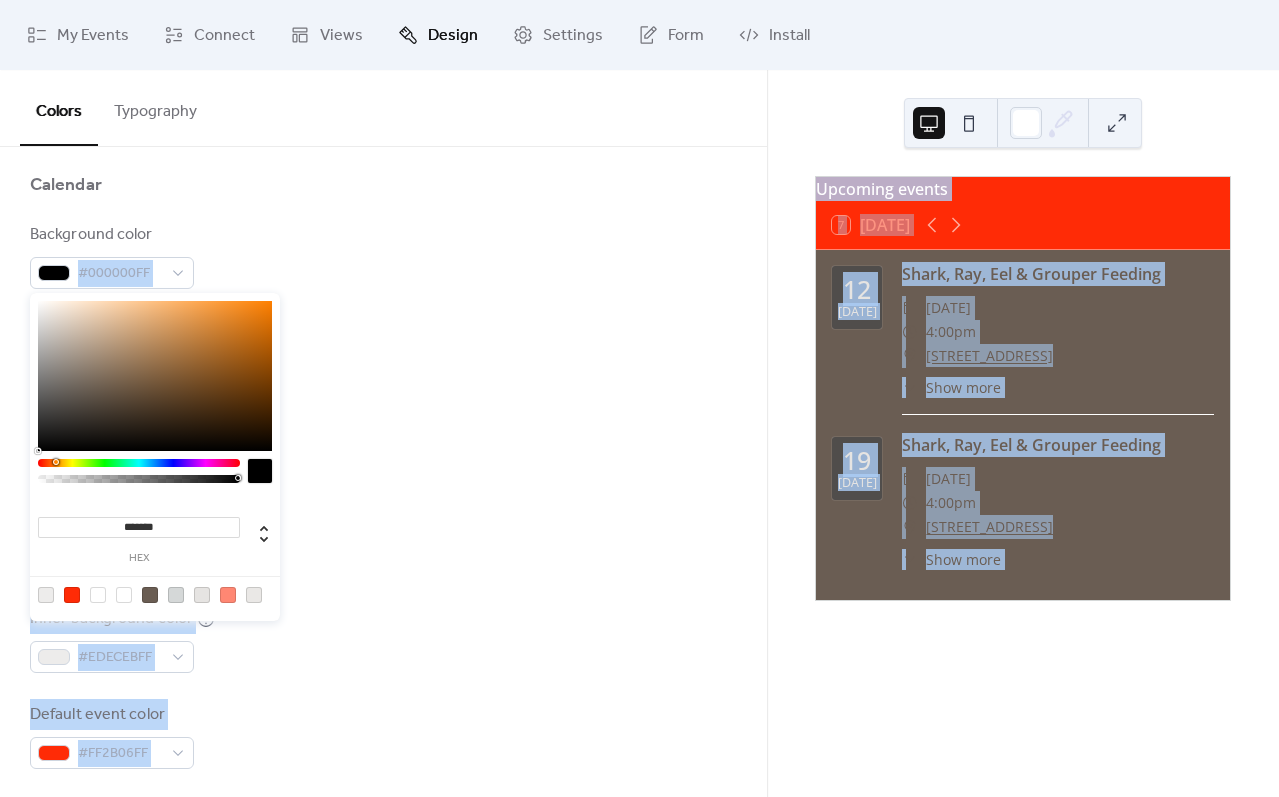 drag, startPoint x: 133, startPoint y: 374, endPoint x: 269, endPoint y: 462, distance: 161.98766 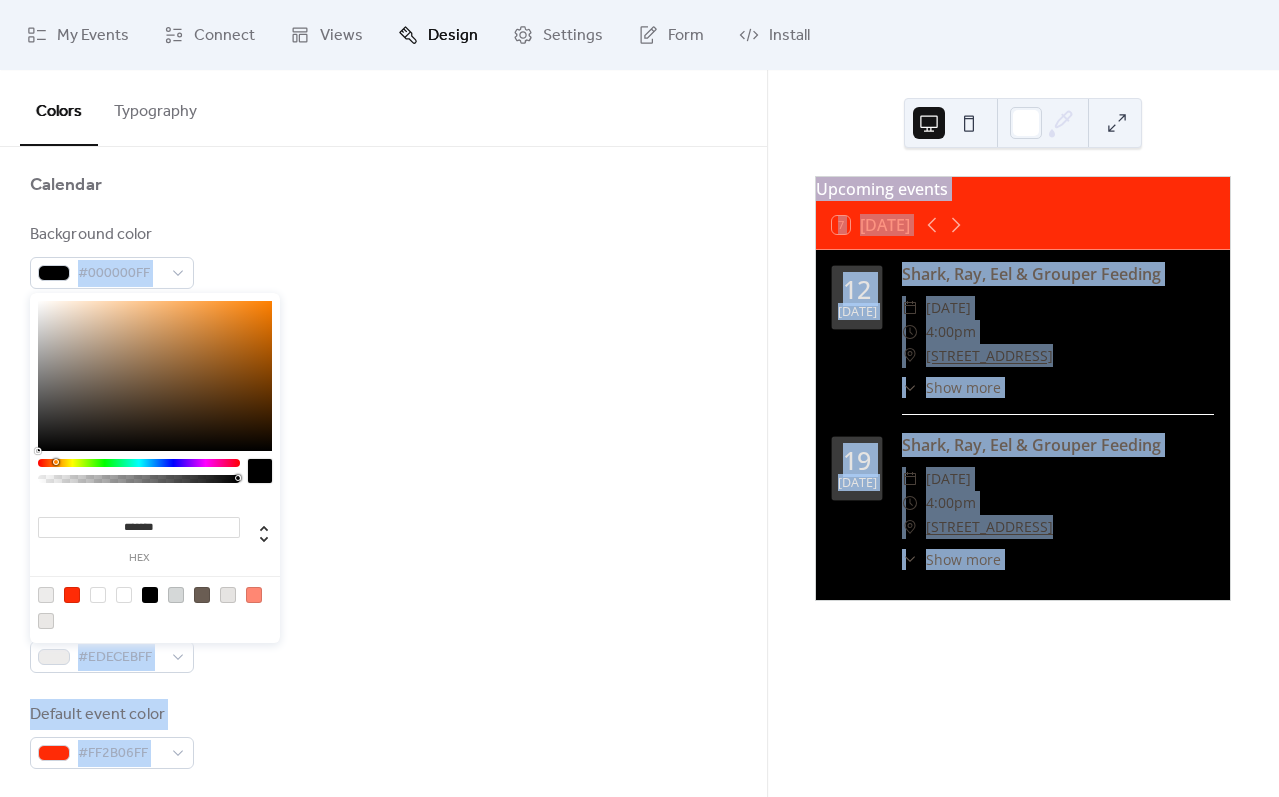 click on "Border color #D5D8D8FF" at bounding box center (383, 448) 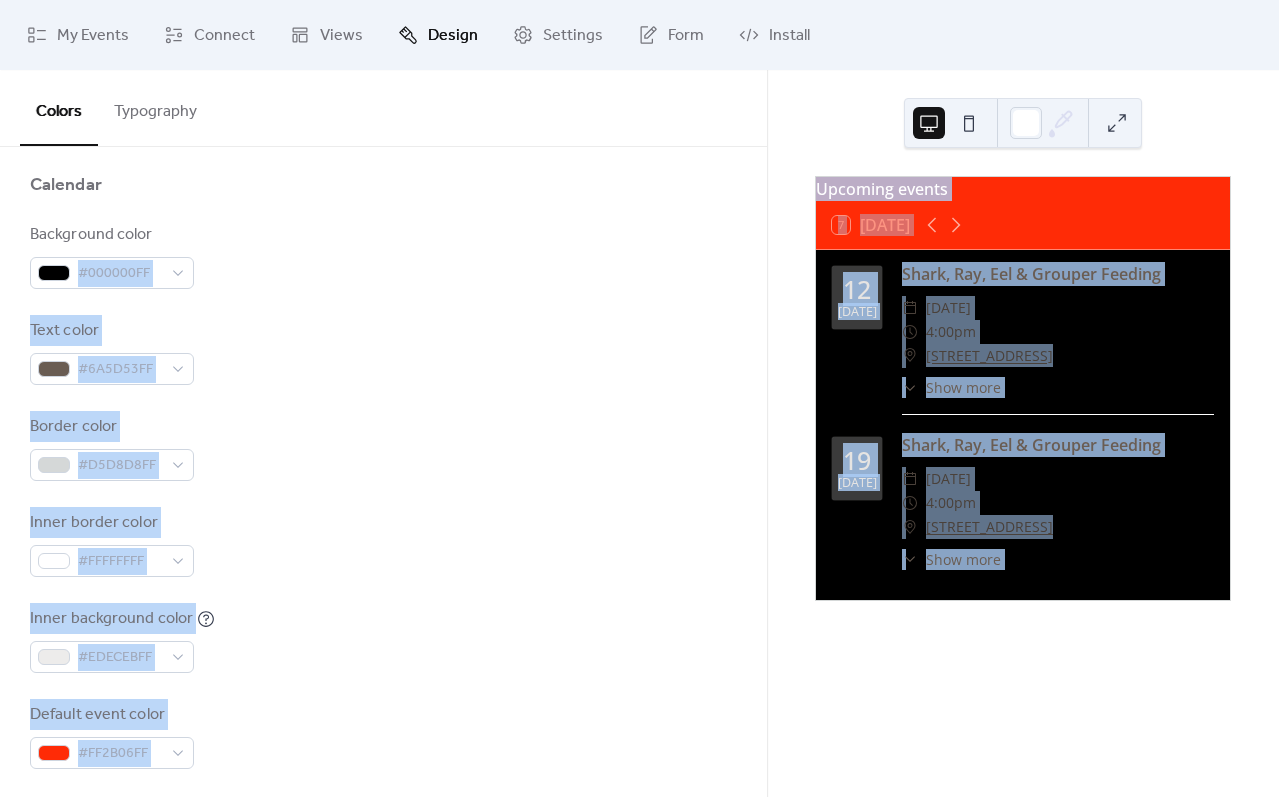 click on "Background color #000000FF Text color #6A5D53FF Border color #D5D8D8FF Inner border color #FFFFFFFF Inner background color #EDECEBFF Default event color #FF2B06FF" at bounding box center (383, 496) 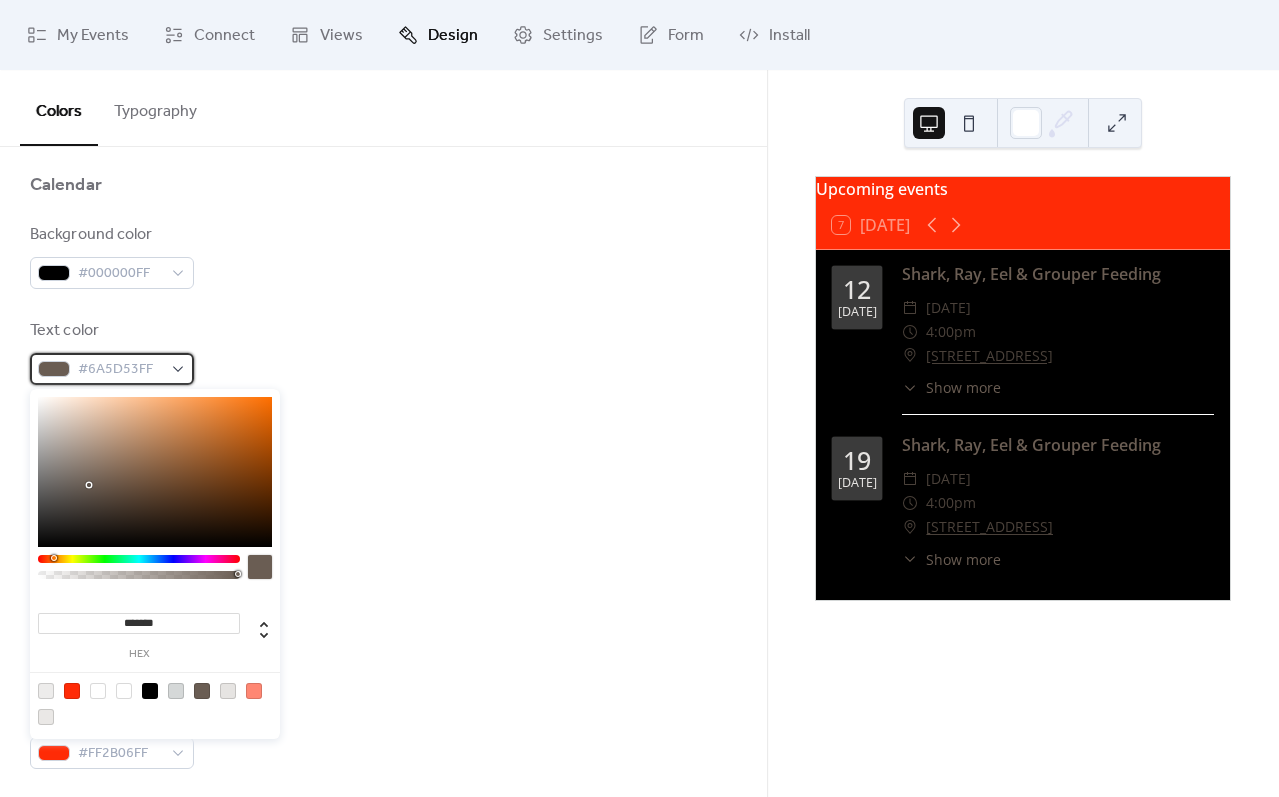 click on "#6A5D53FF" at bounding box center (120, 370) 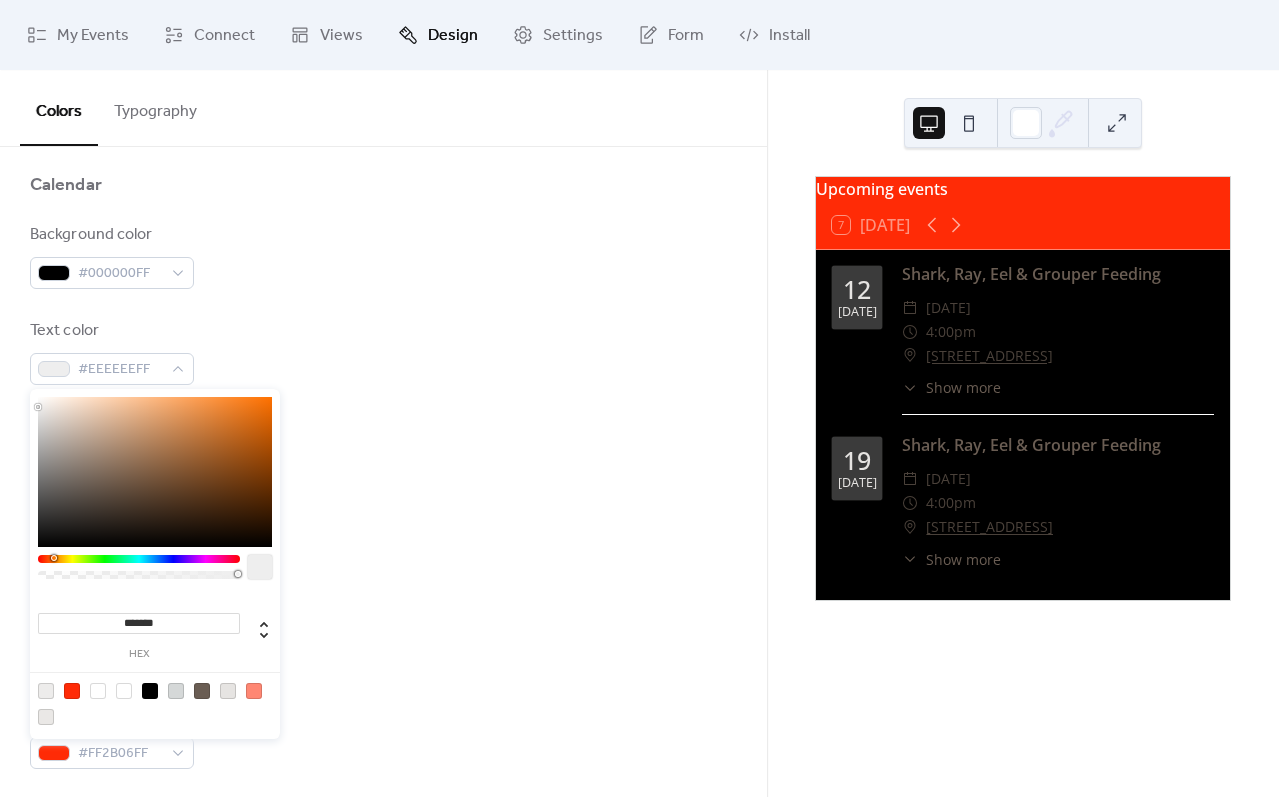 type on "*******" 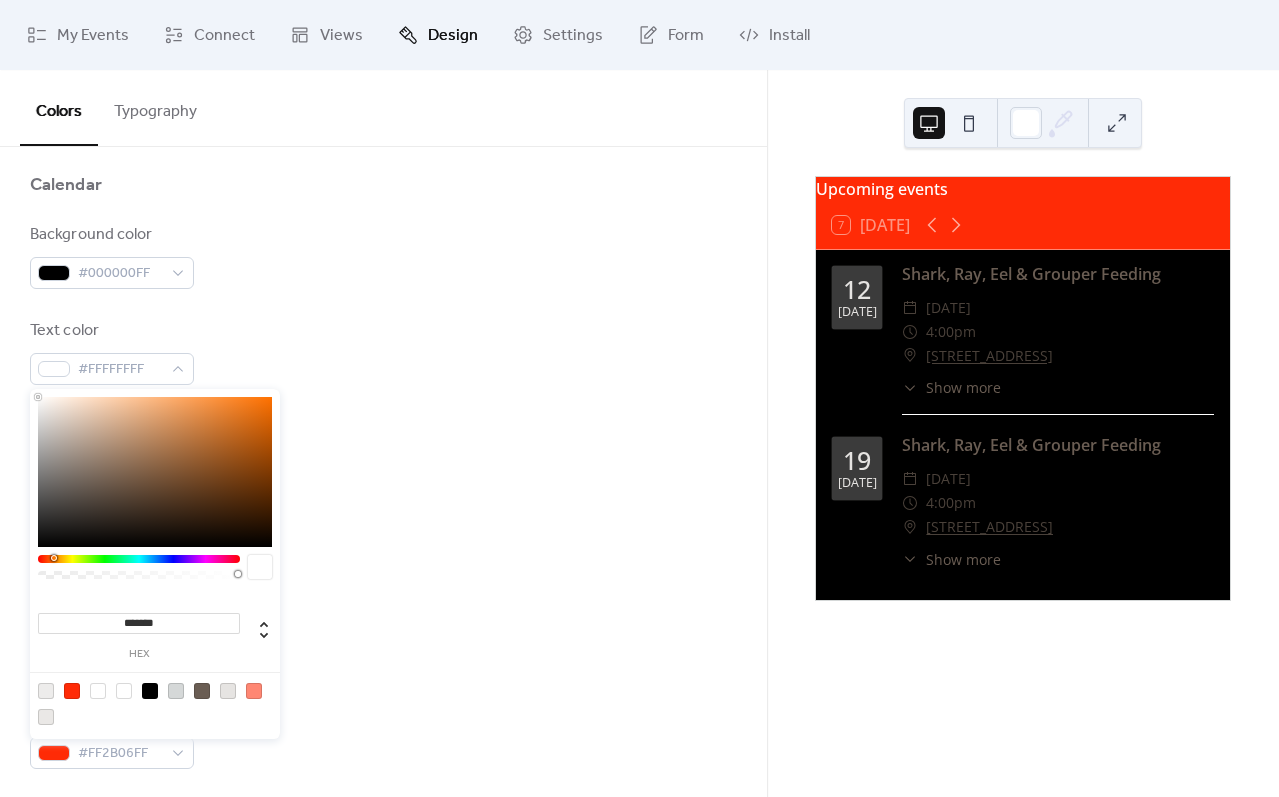 drag, startPoint x: 79, startPoint y: 408, endPoint x: -10, endPoint y: 391, distance: 90.60905 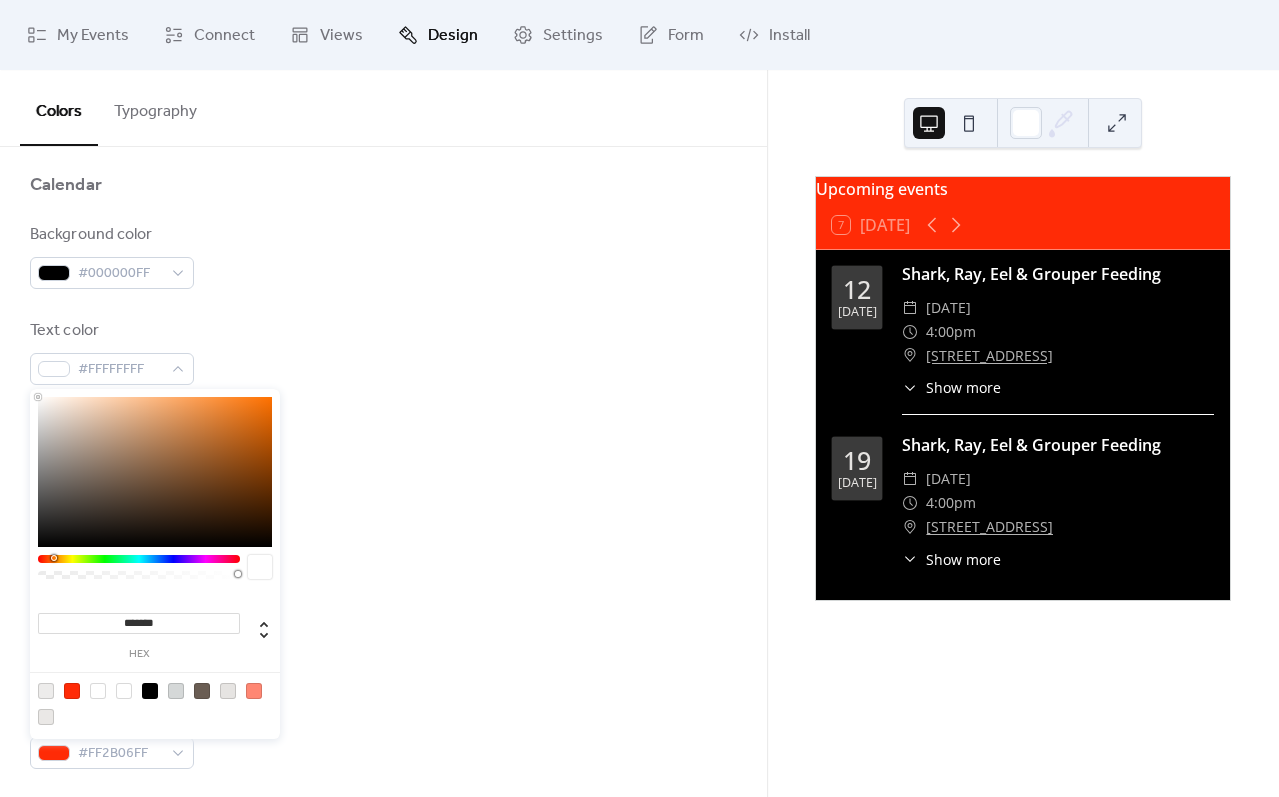 click on "Text color #FFFFFFFF" at bounding box center (383, 352) 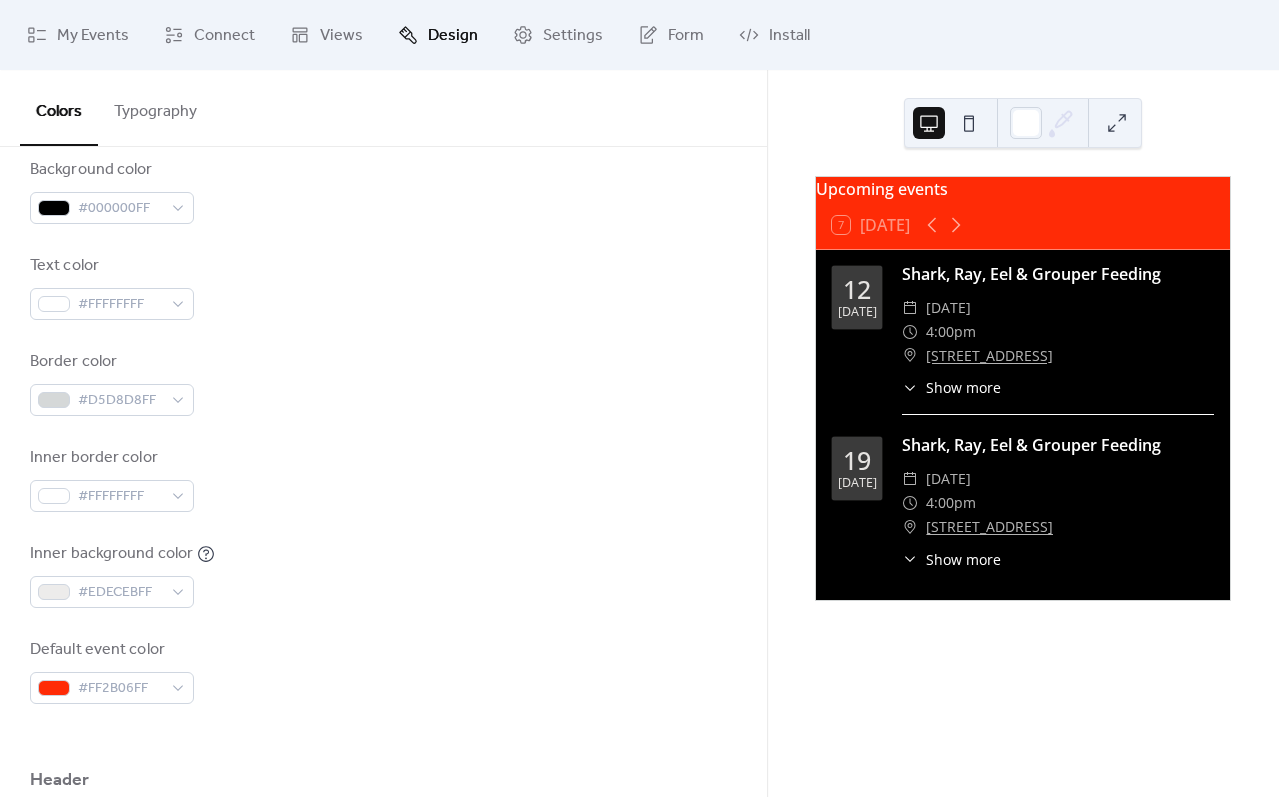 scroll, scrollTop: 300, scrollLeft: 0, axis: vertical 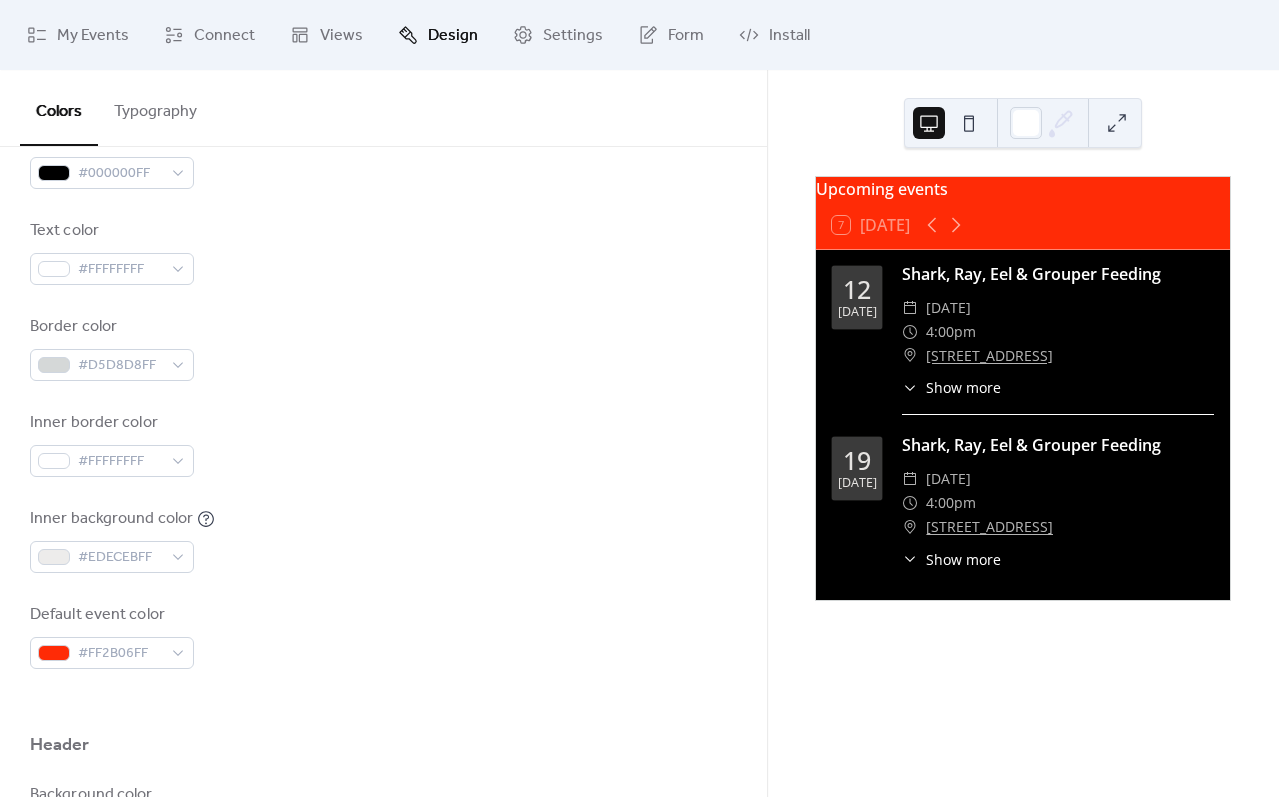 click on "Background color #000000FF Text color #FFFFFFFF Border color #D5D8D8FF Inner border color #FFFFFFFF Inner background color #EDECEBFF Default event color #FF2B06FF" at bounding box center [383, 396] 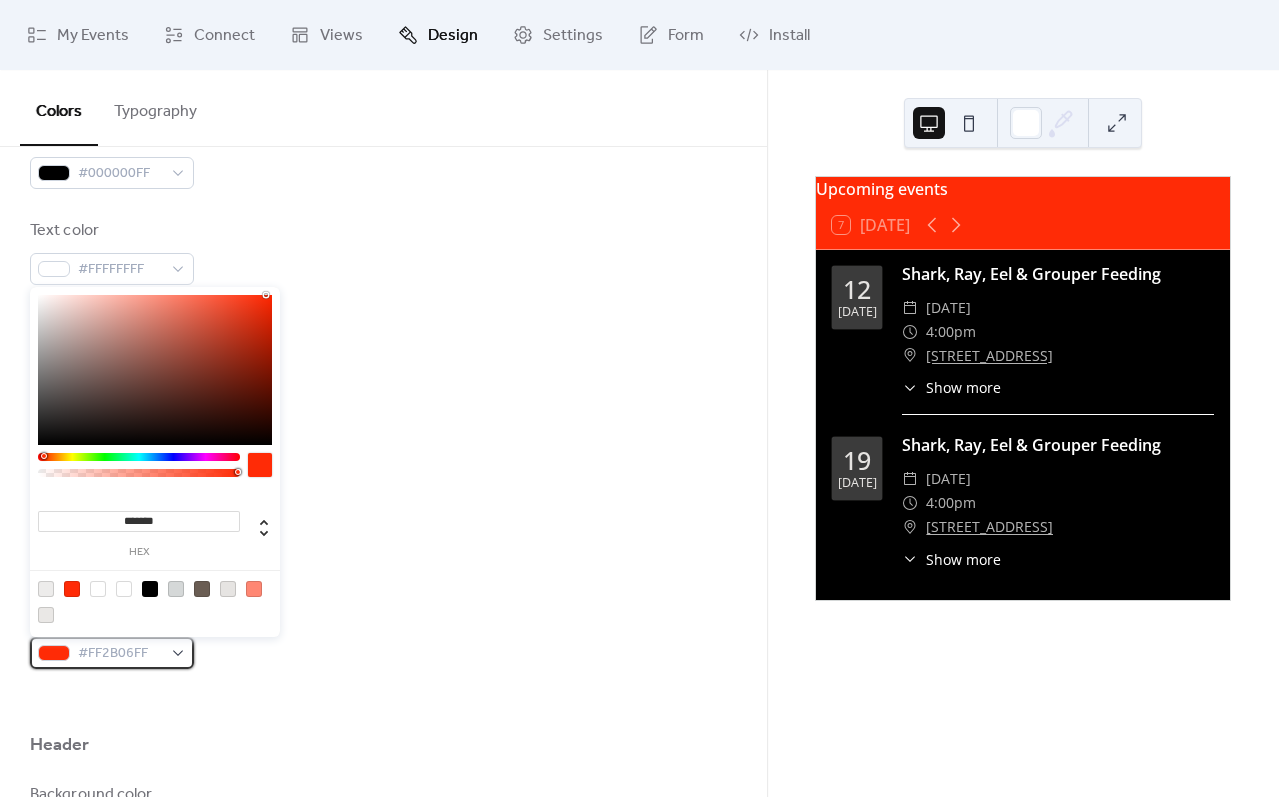 click on "#FF2B06FF" at bounding box center (112, 653) 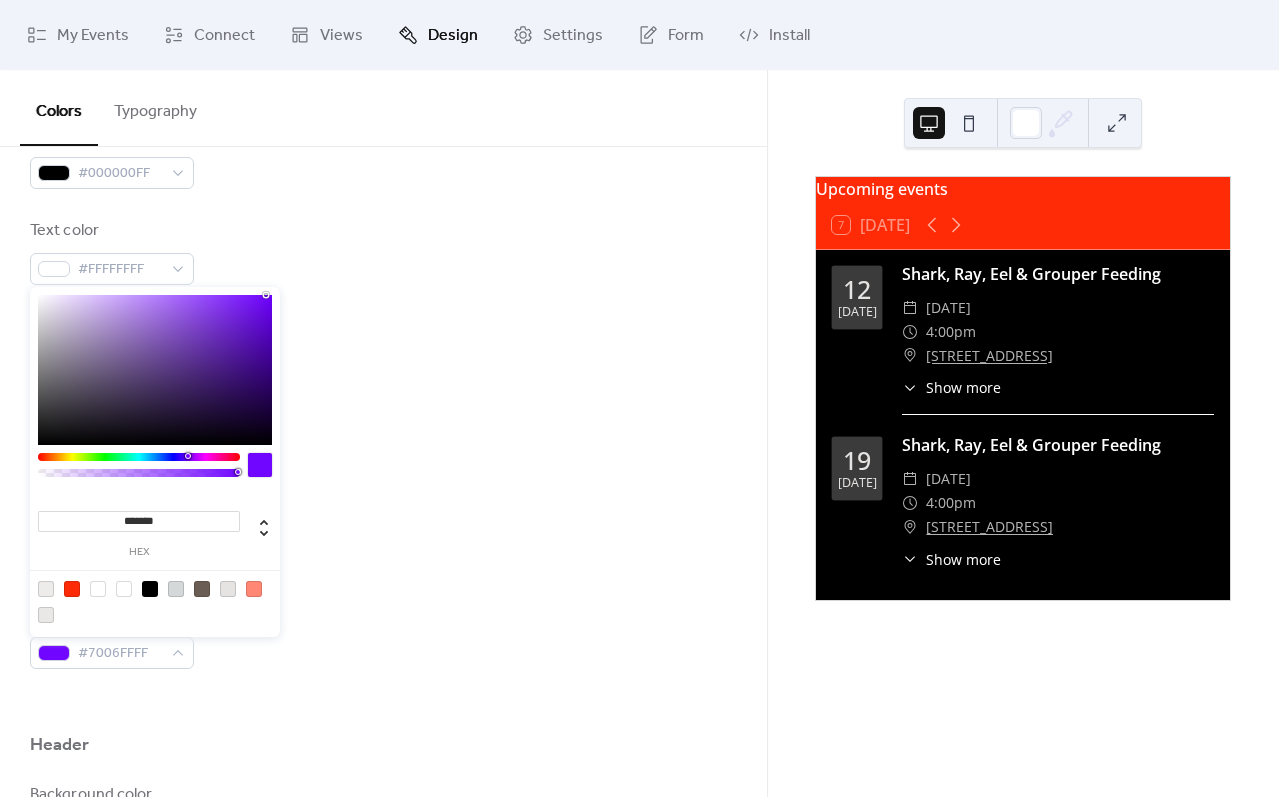 click at bounding box center [139, 457] 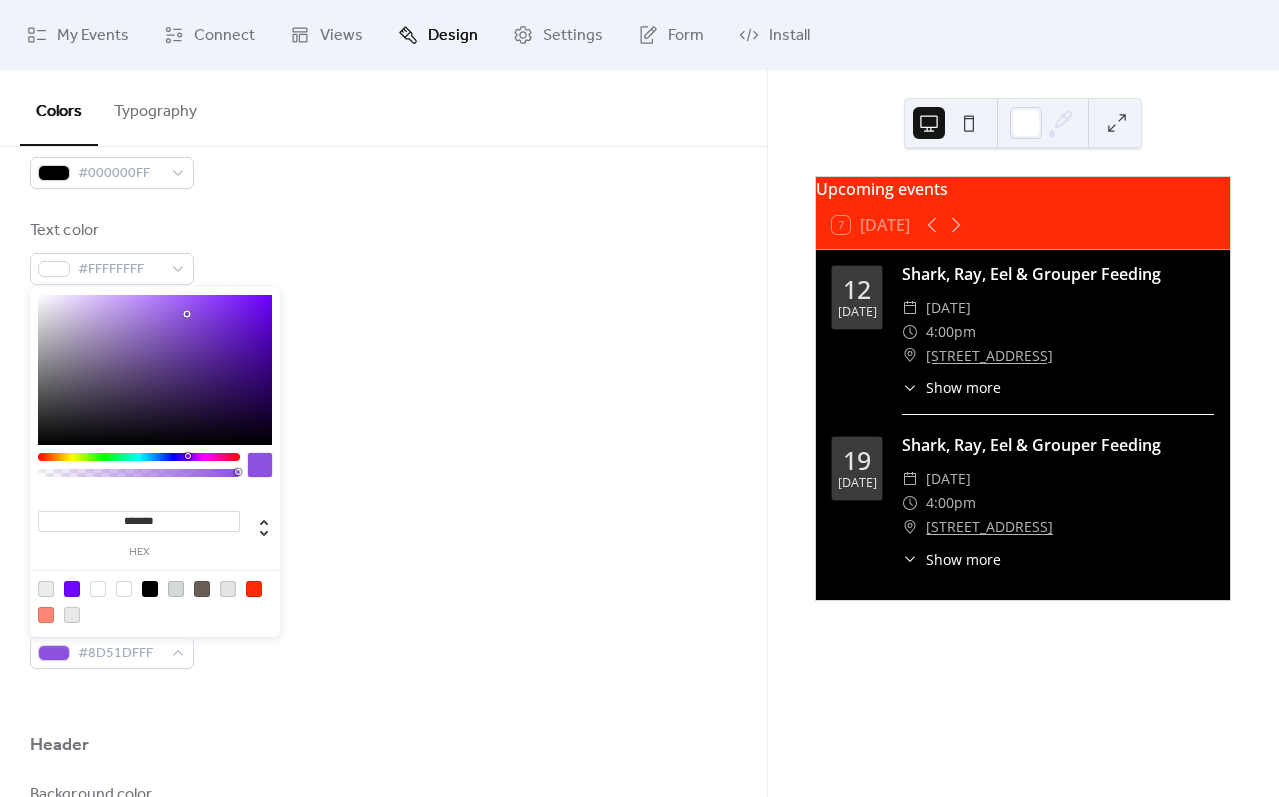 click at bounding box center [155, 370] 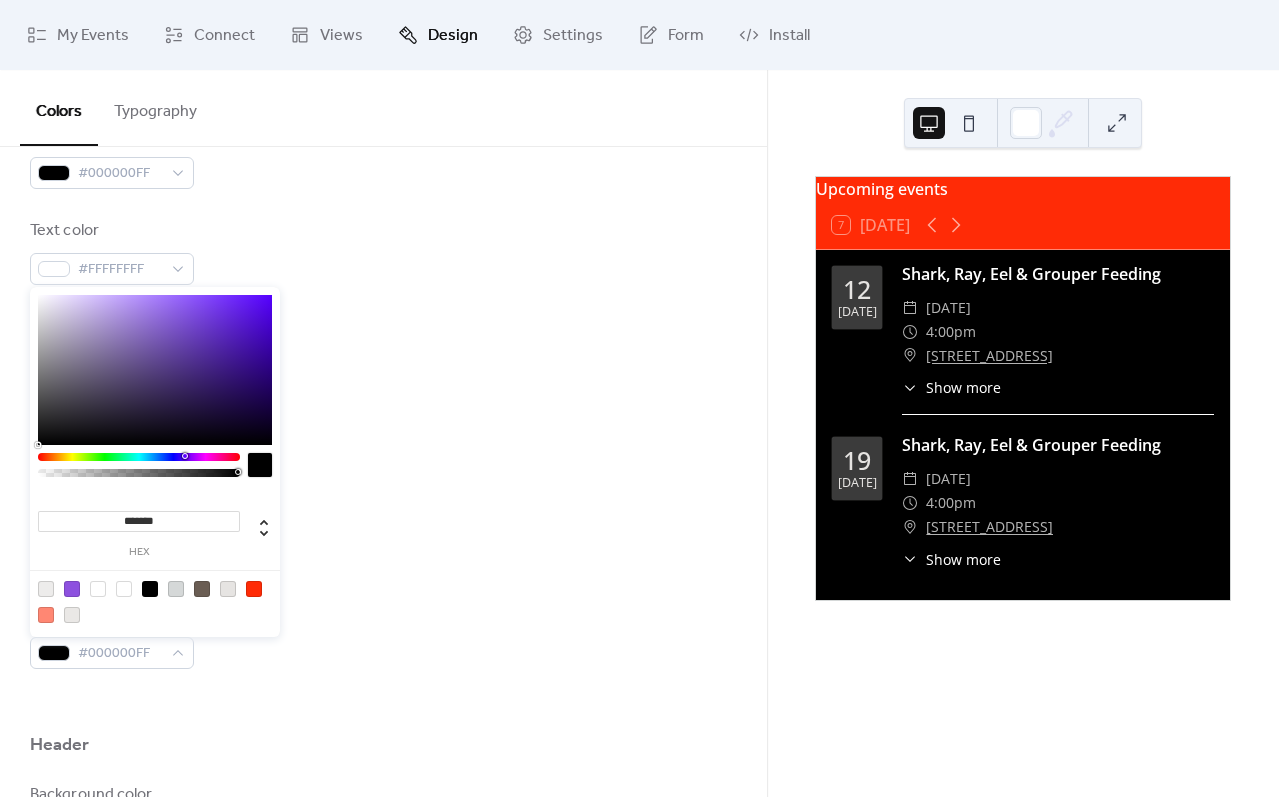 drag, startPoint x: 199, startPoint y: 313, endPoint x: 223, endPoint y: 452, distance: 141.05673 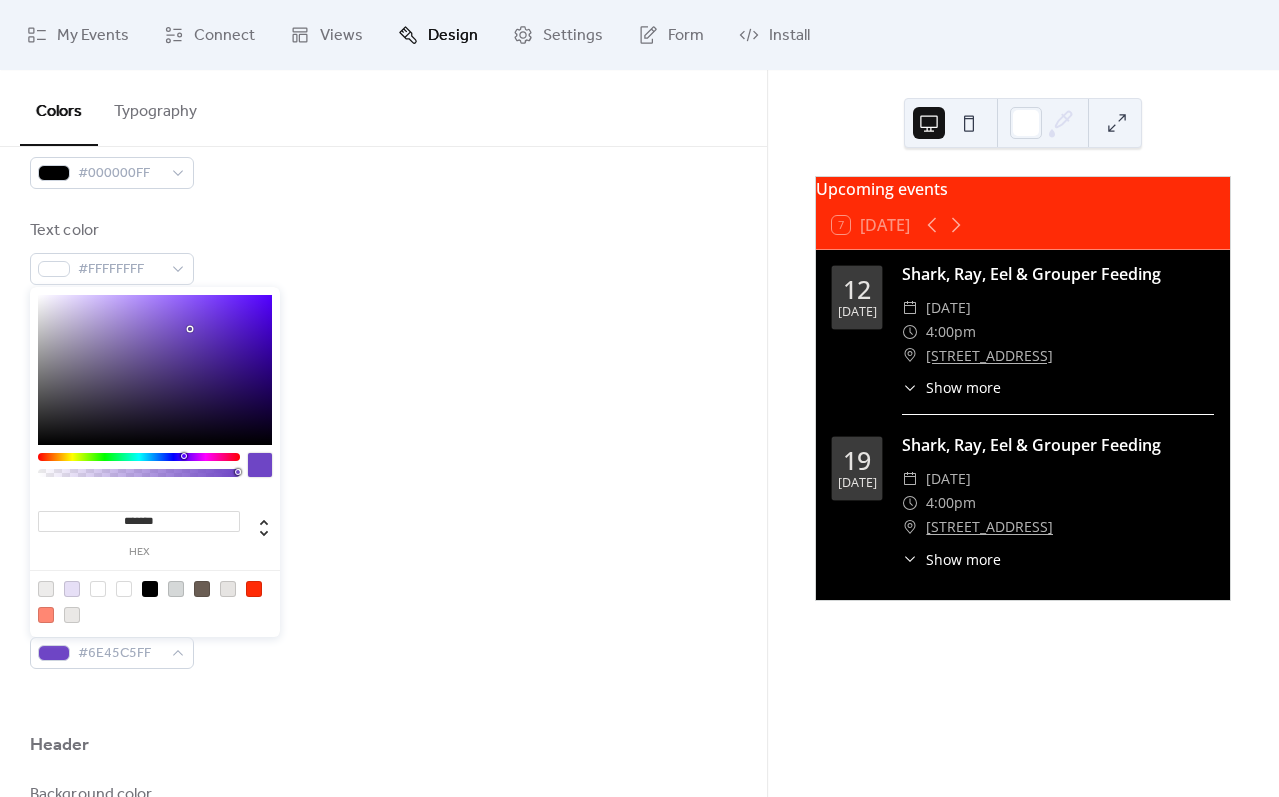 drag, startPoint x: 215, startPoint y: 412, endPoint x: 193, endPoint y: 340, distance: 75.28612 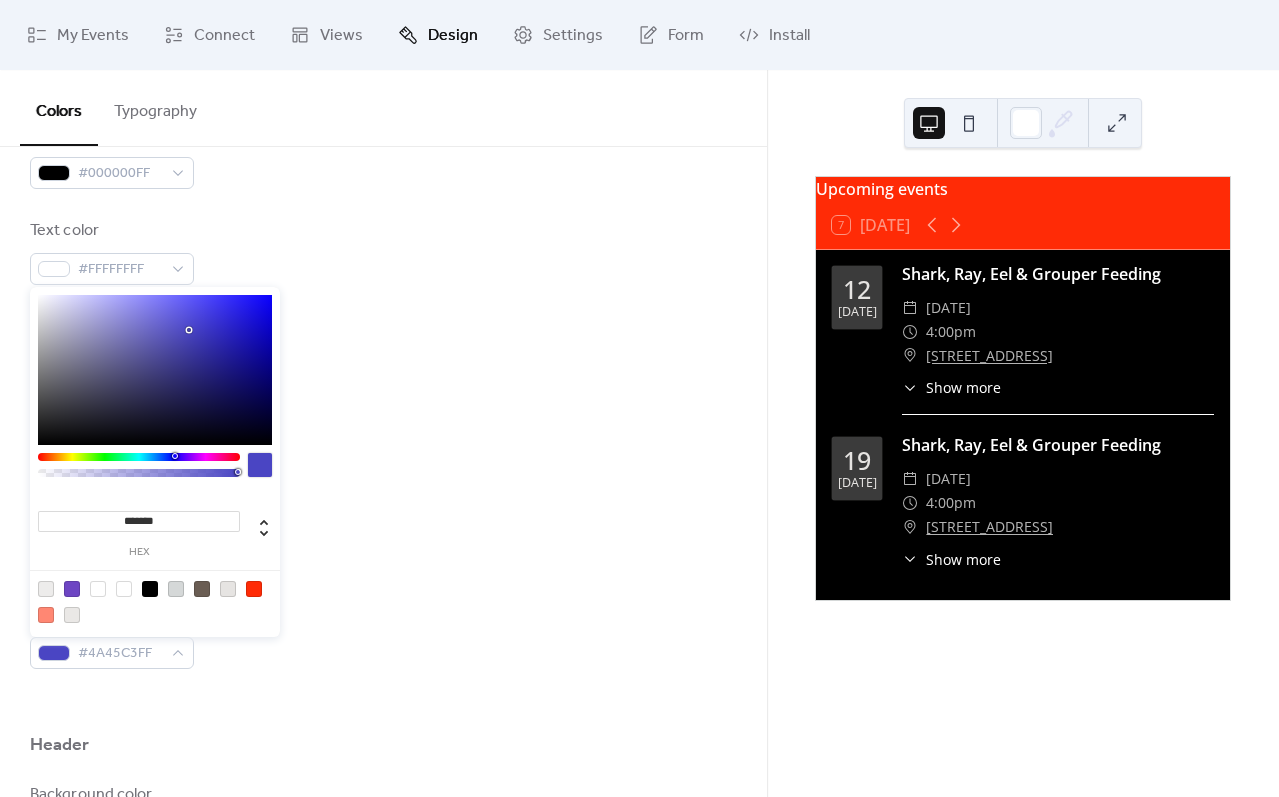 click at bounding box center (139, 457) 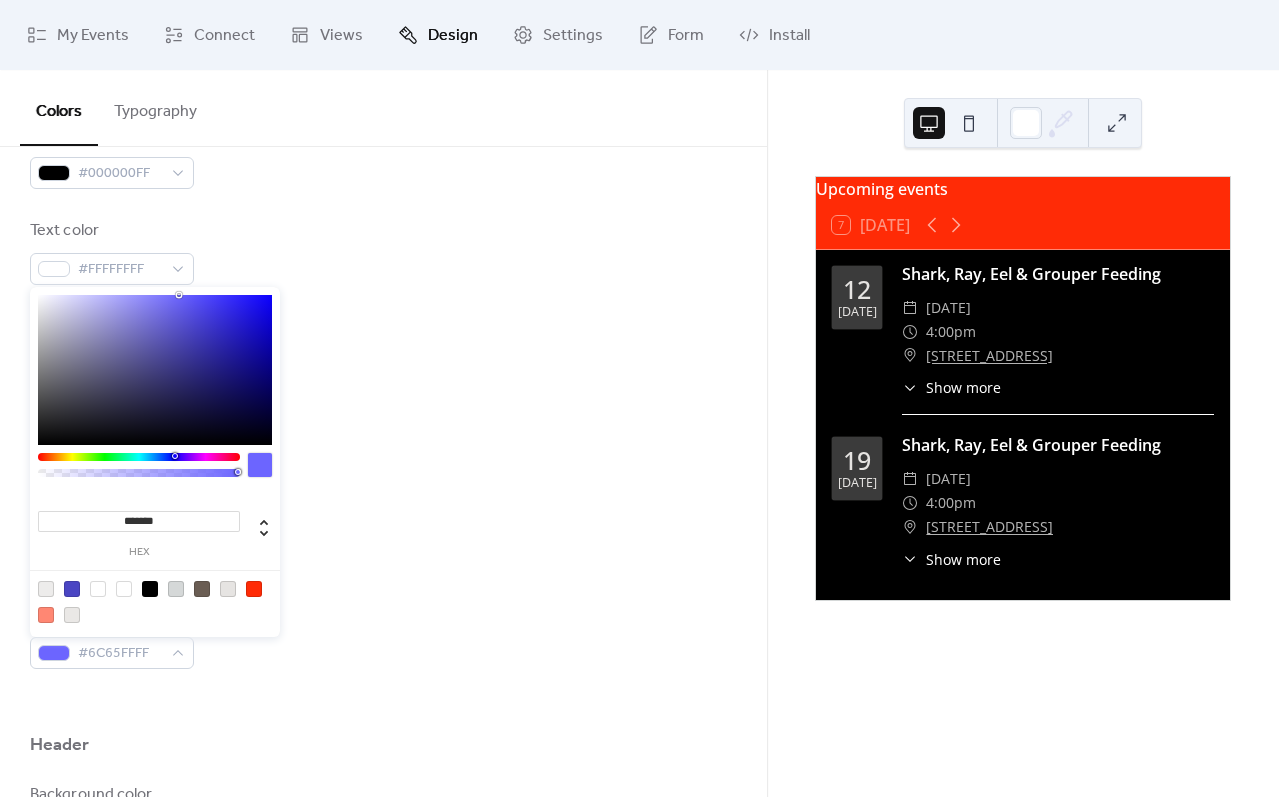 type on "*******" 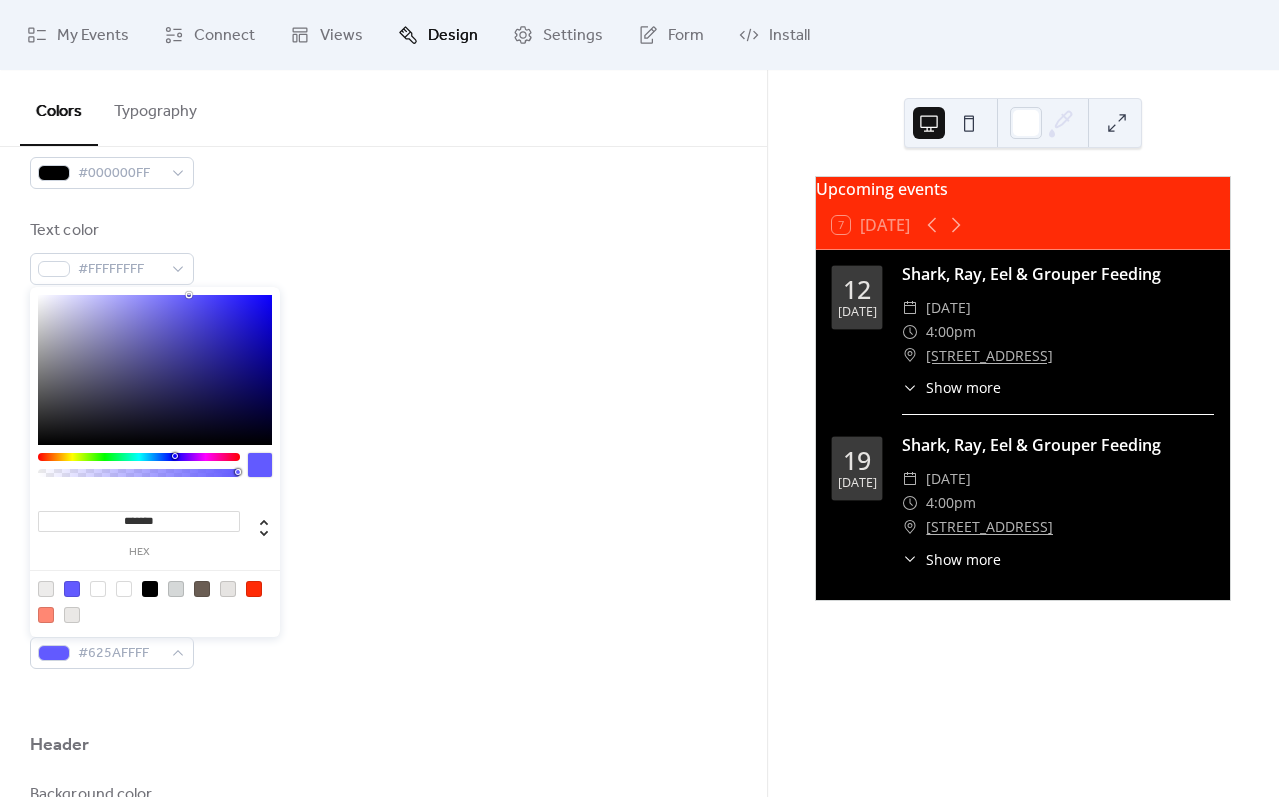 drag, startPoint x: 197, startPoint y: 334, endPoint x: 189, endPoint y: 295, distance: 39.812057 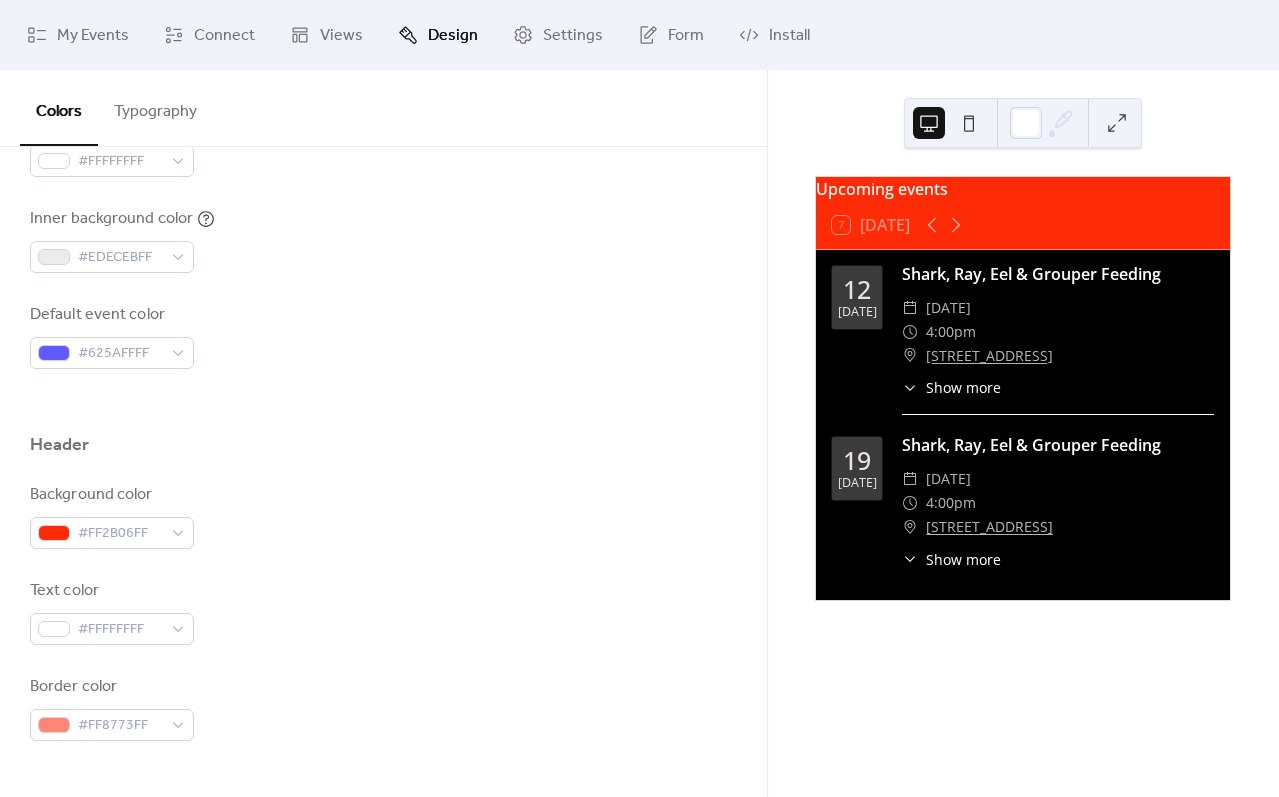 scroll, scrollTop: 700, scrollLeft: 0, axis: vertical 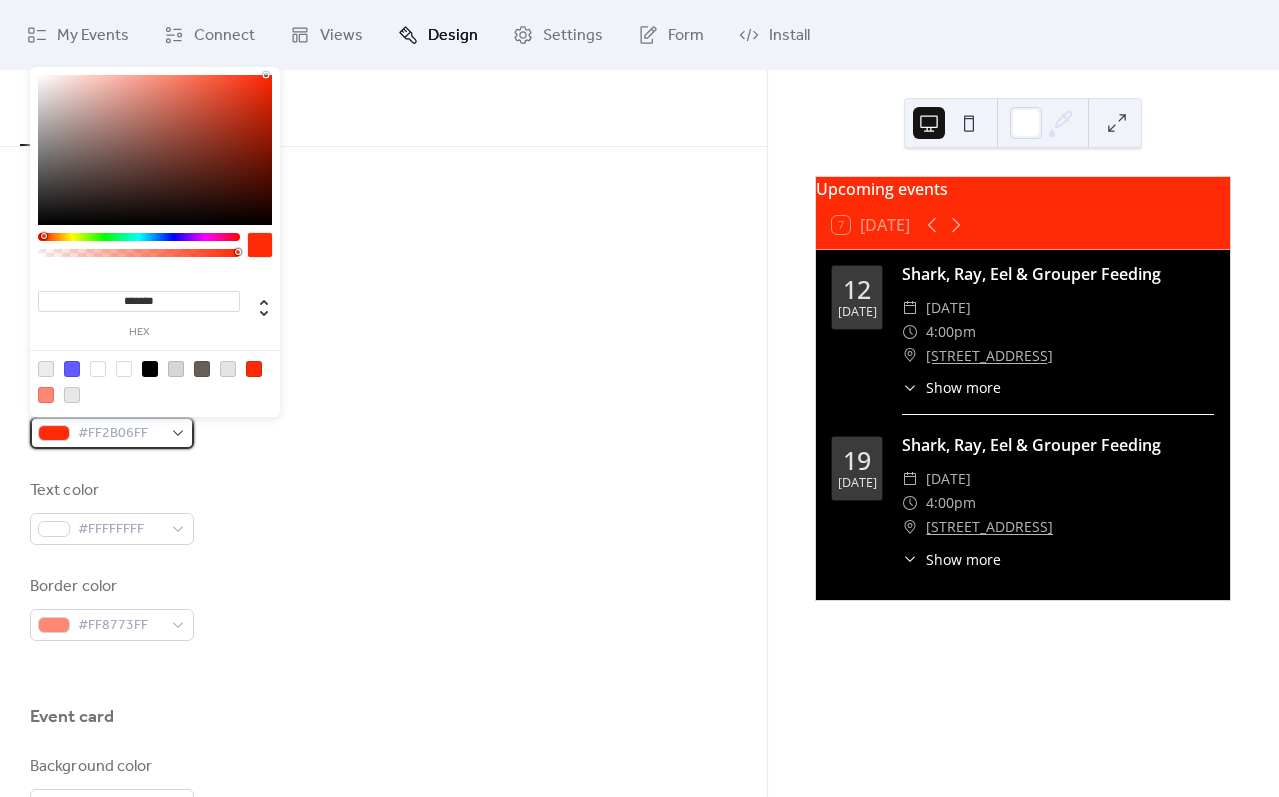 click on "#FF2B06FF" at bounding box center (120, 434) 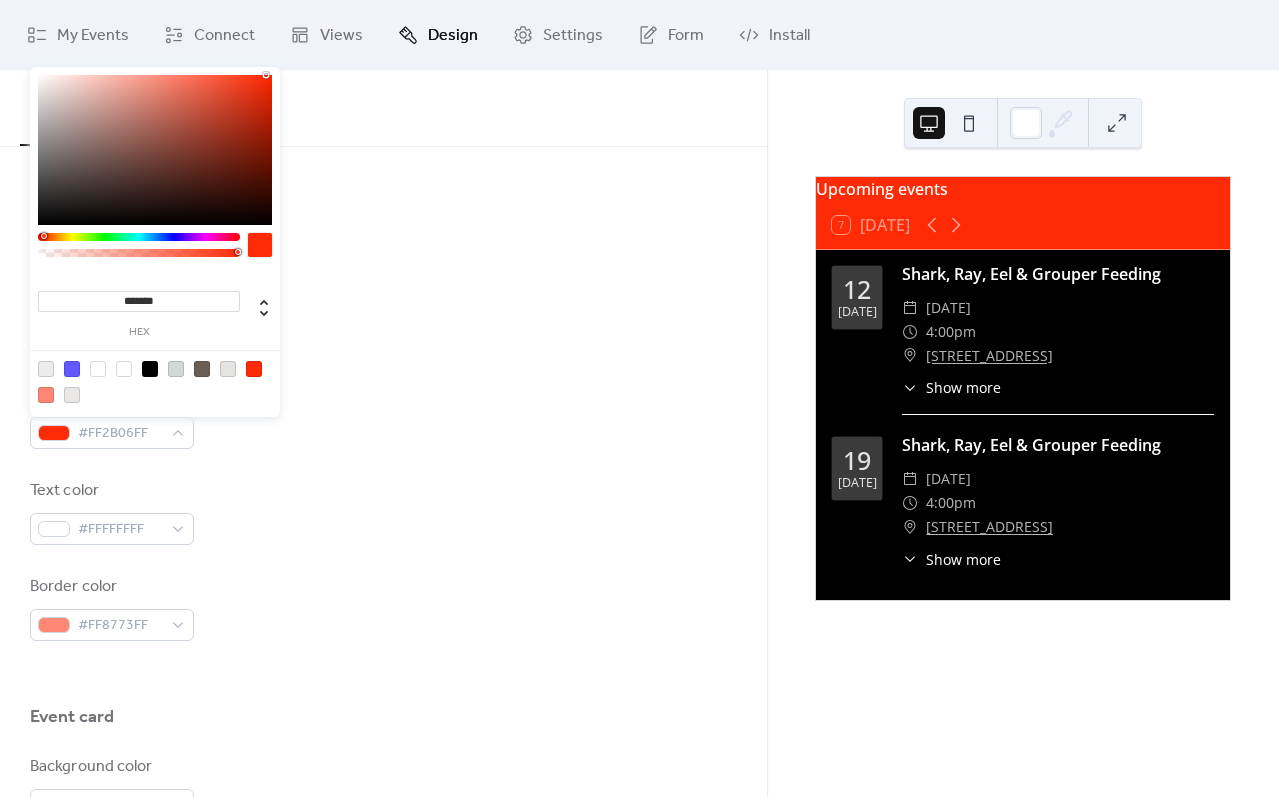 click at bounding box center (98, 369) 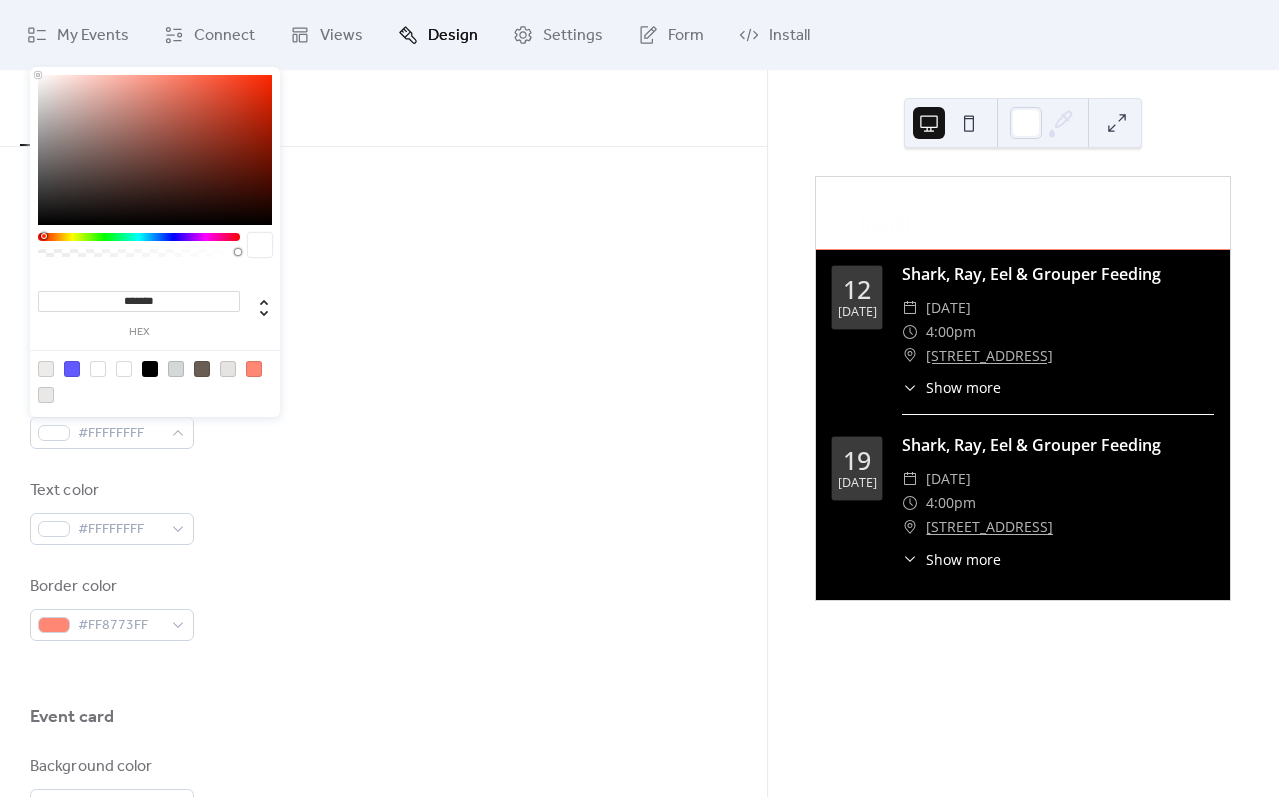 click at bounding box center [150, 369] 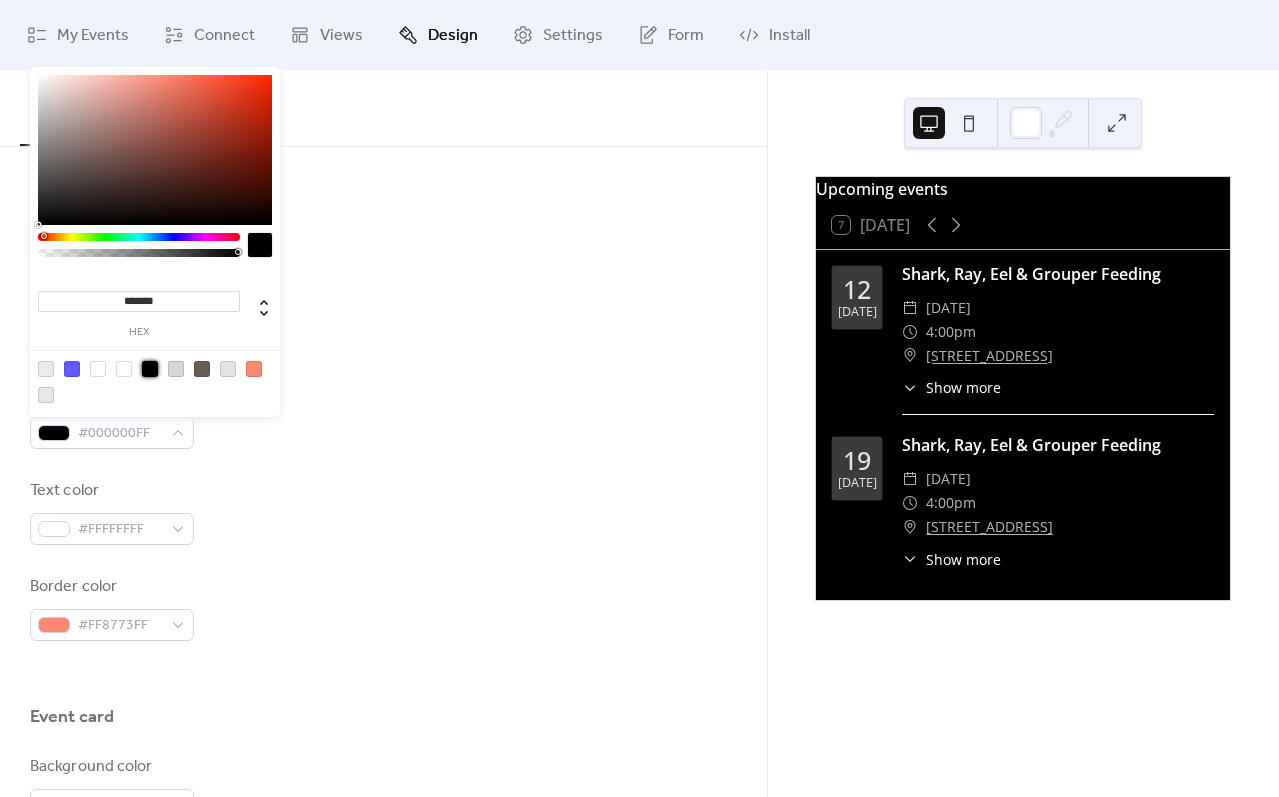 click at bounding box center (202, 369) 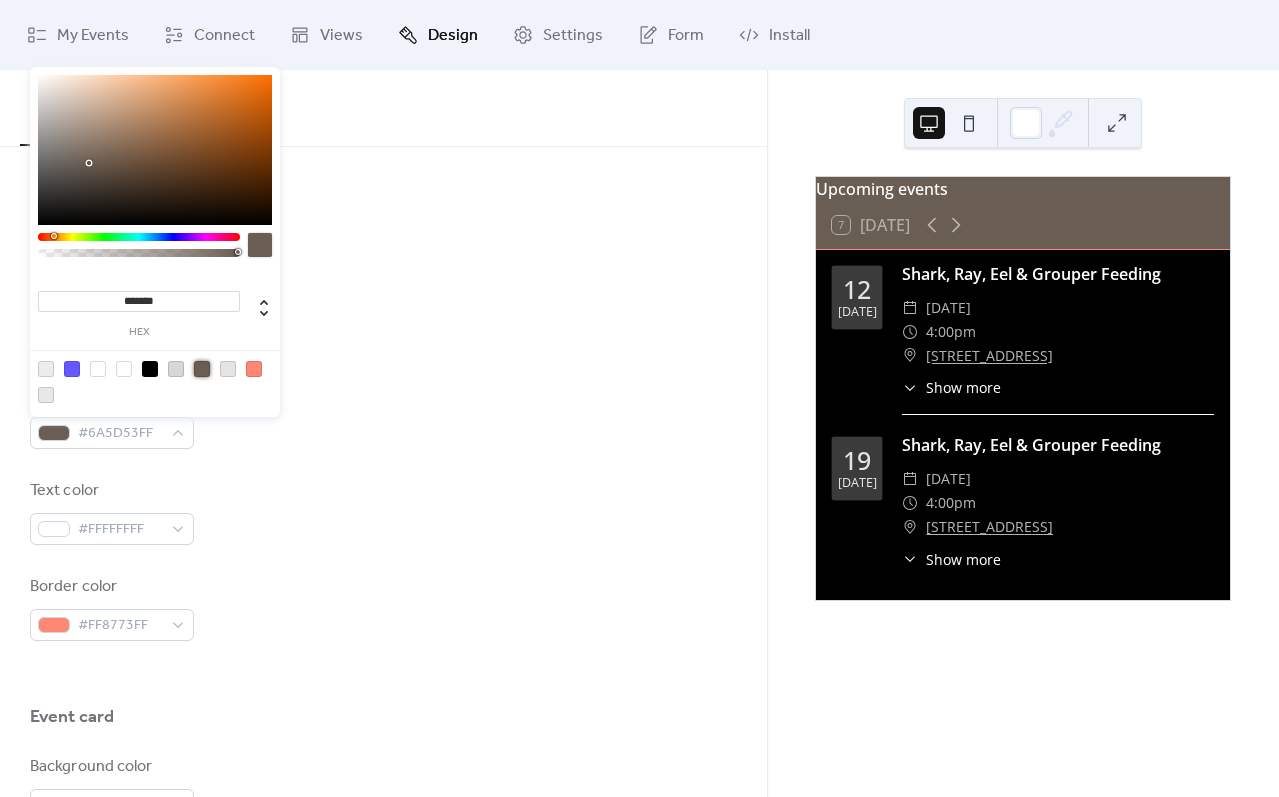 click at bounding box center (150, 369) 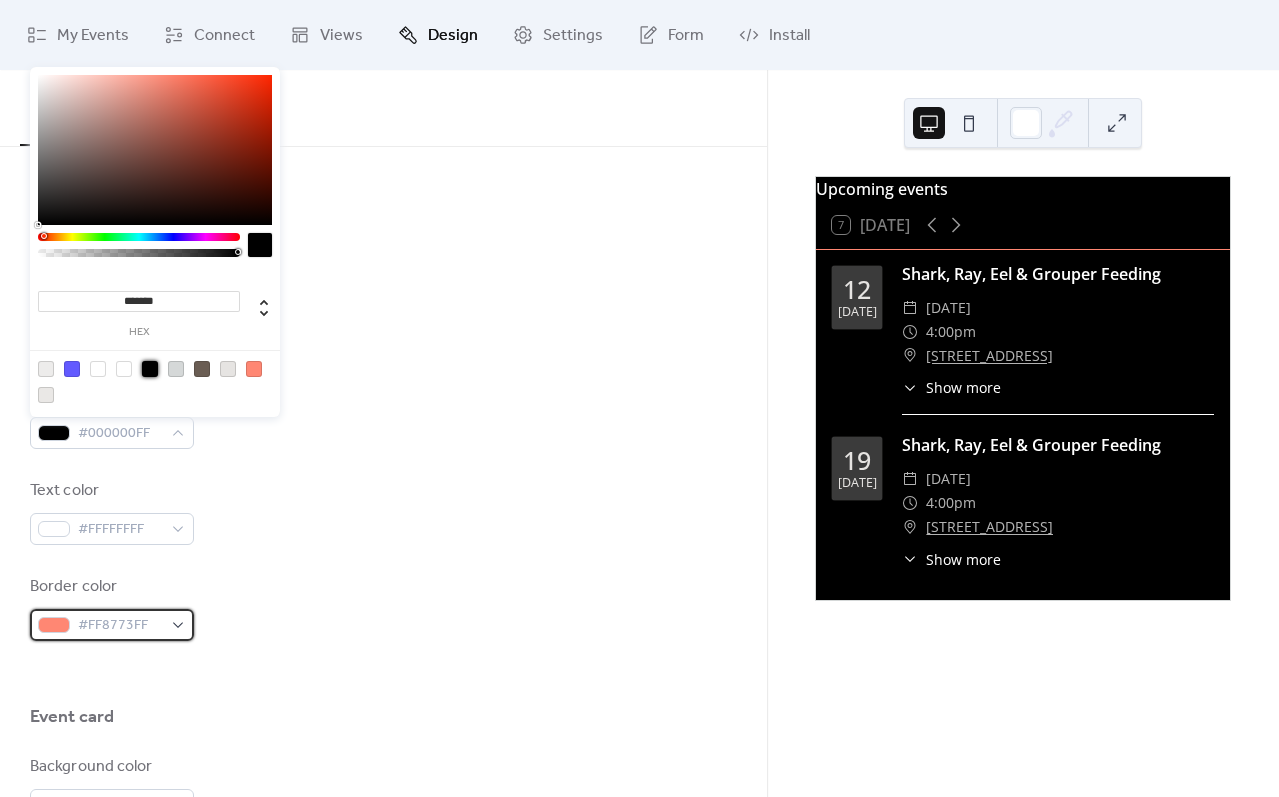 click on "#FF8773FF" at bounding box center (120, 626) 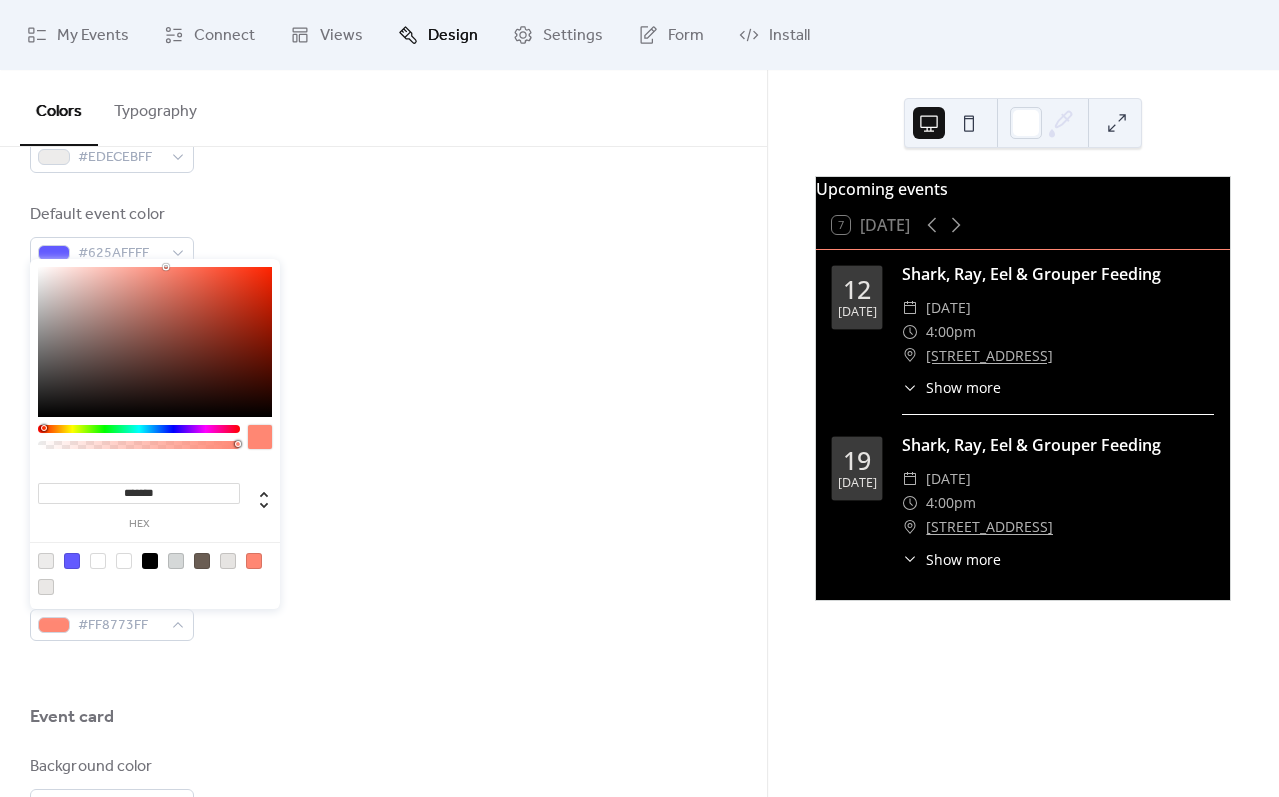 click at bounding box center [202, 561] 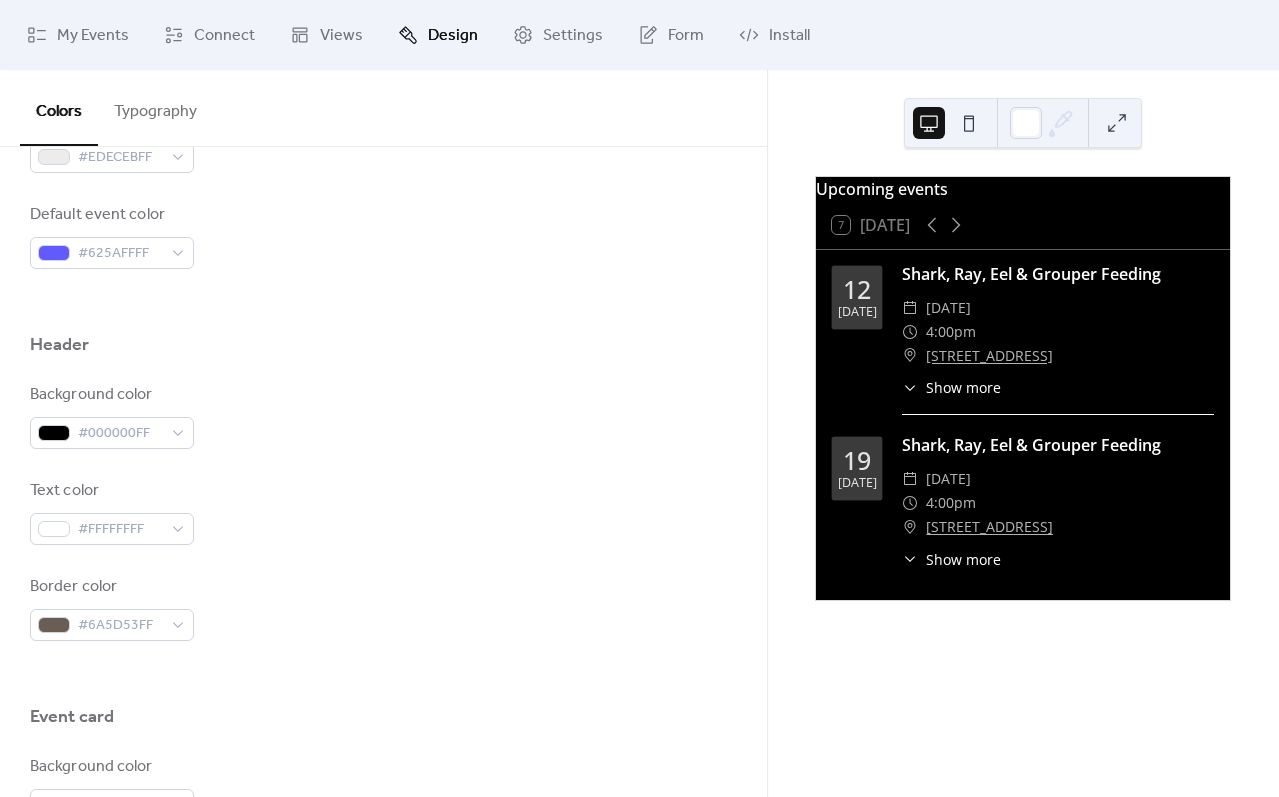 click on "Text color #FFFFFFFF" at bounding box center [383, 512] 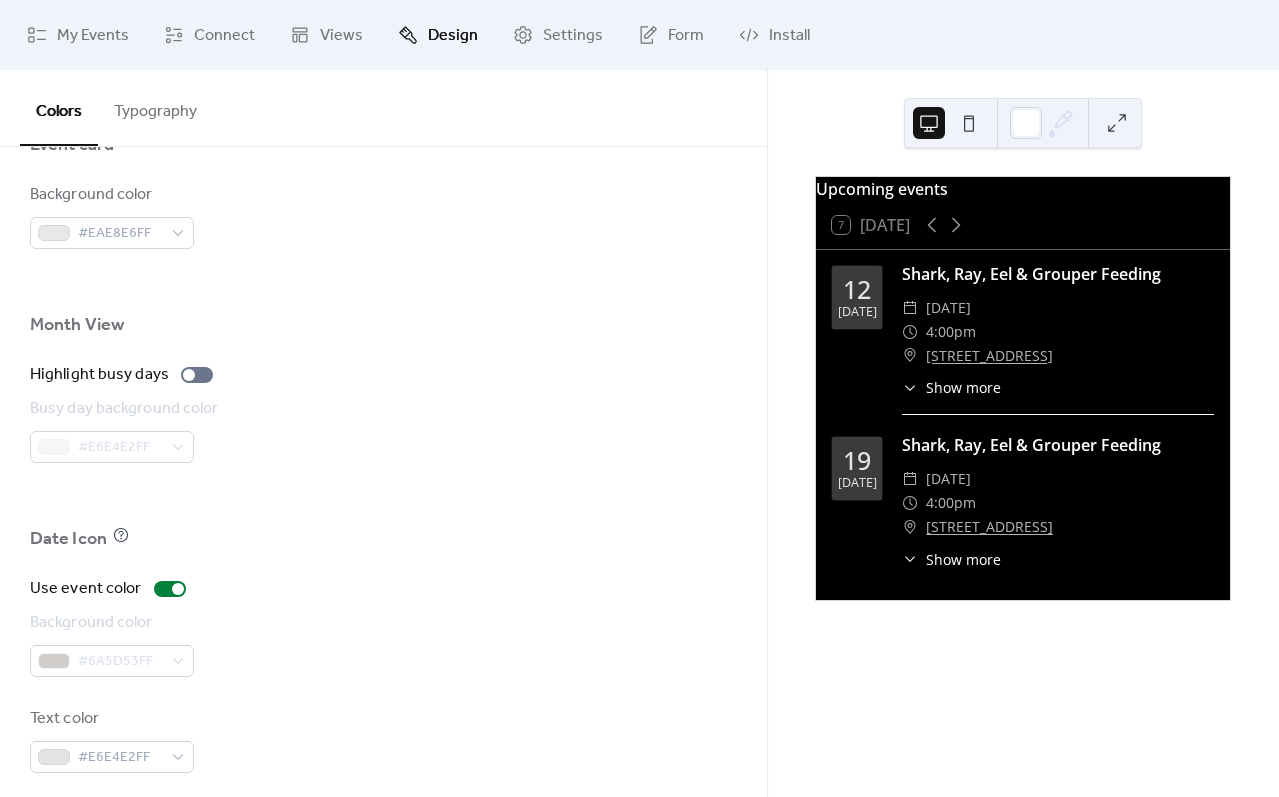 scroll, scrollTop: 1288, scrollLeft: 0, axis: vertical 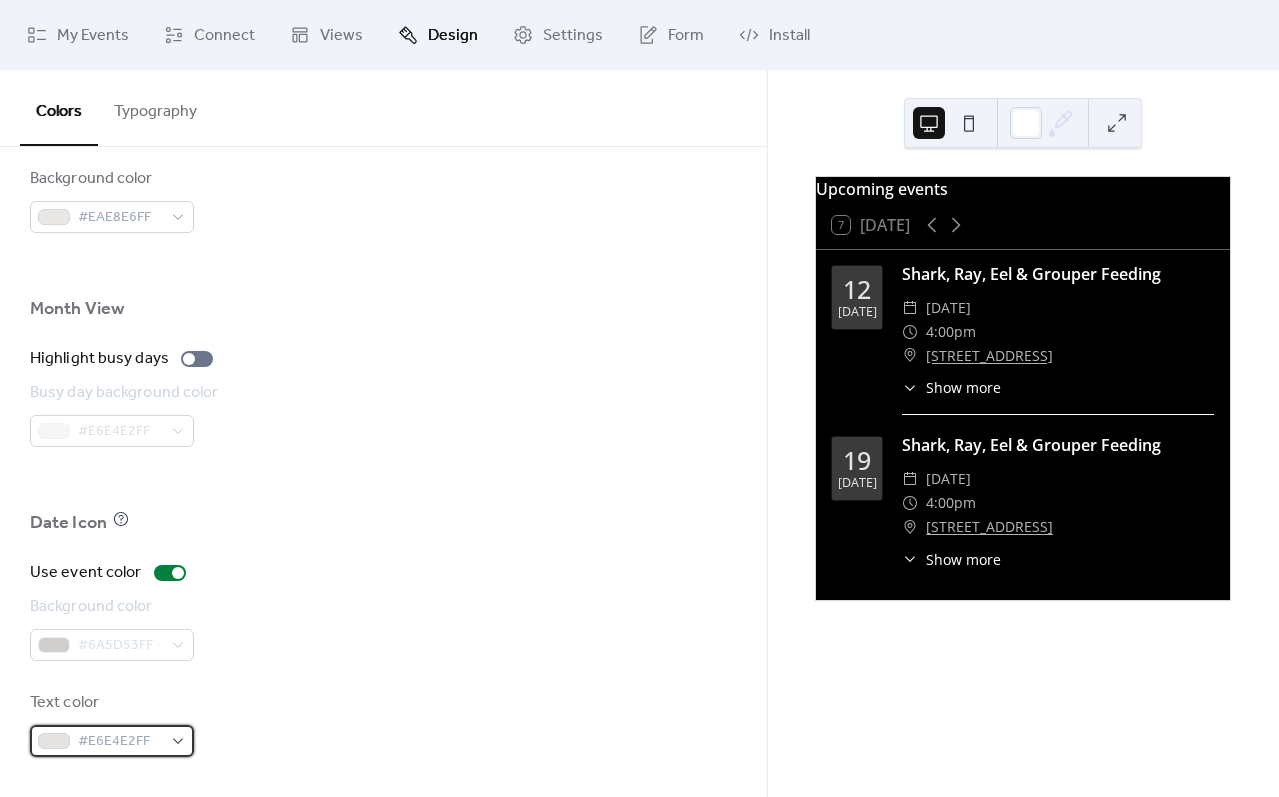 click on "#E6E4E2FF" at bounding box center (112, 741) 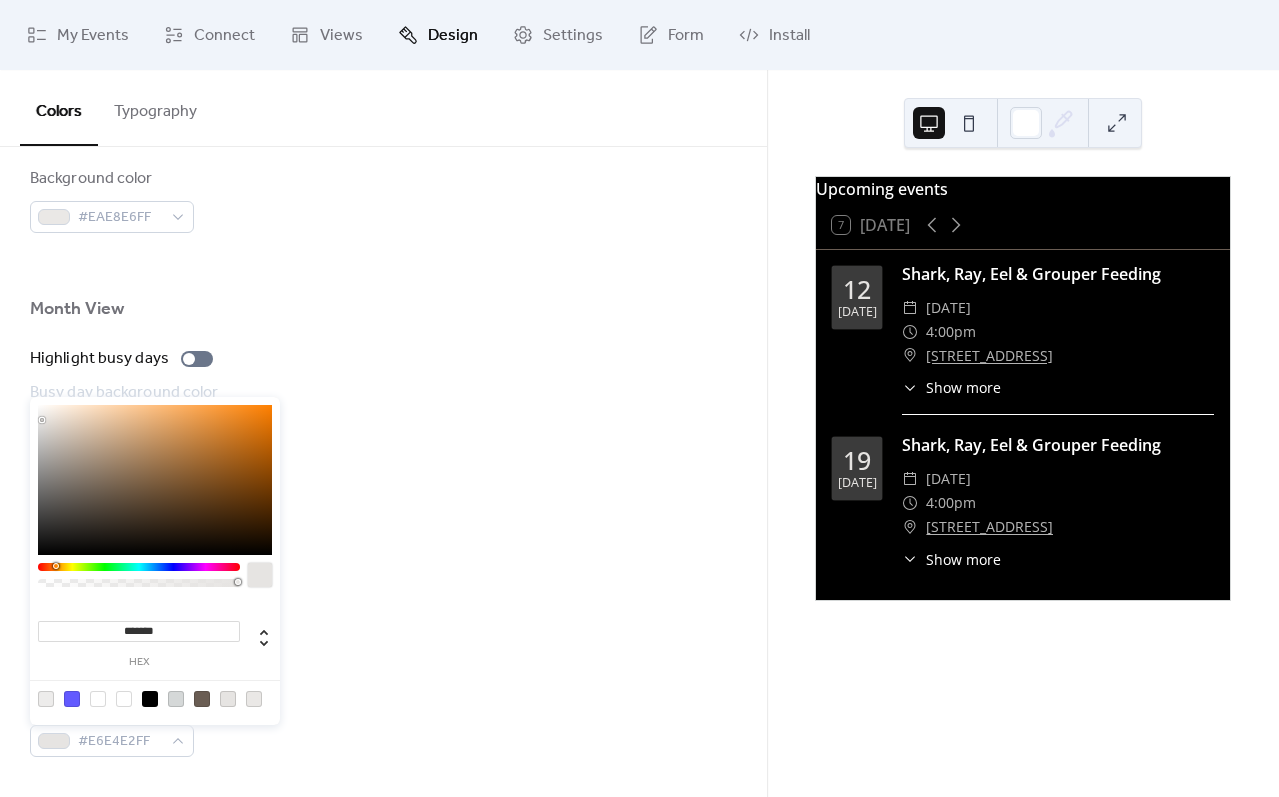 click at bounding box center [98, 699] 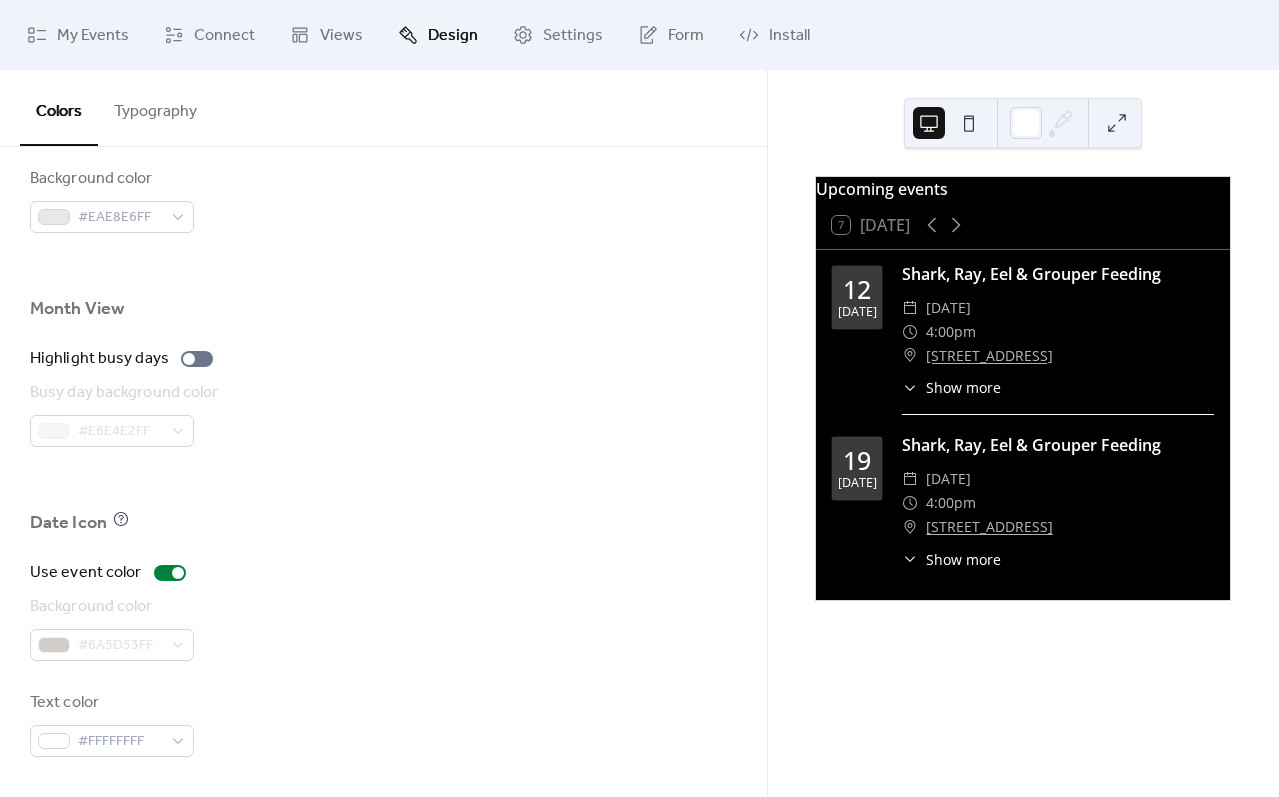 click at bounding box center (383, 553) 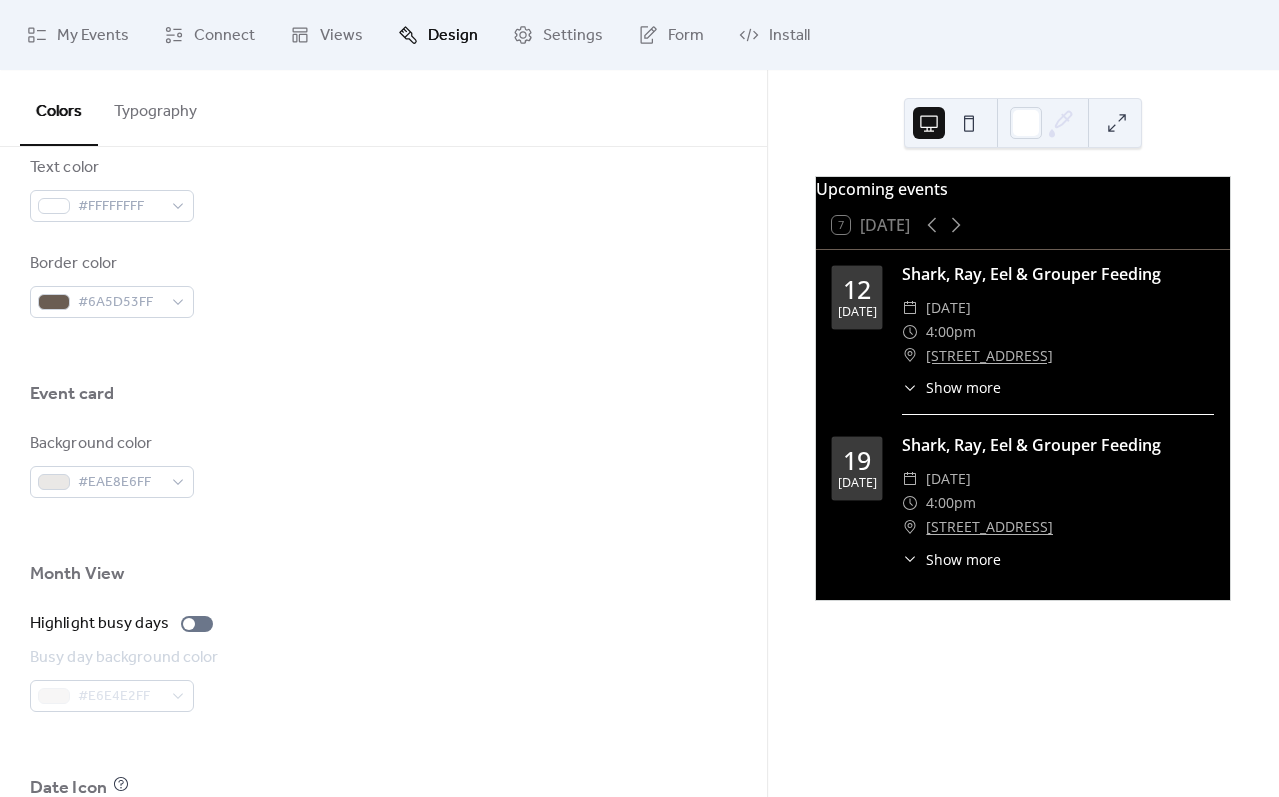 scroll, scrollTop: 988, scrollLeft: 0, axis: vertical 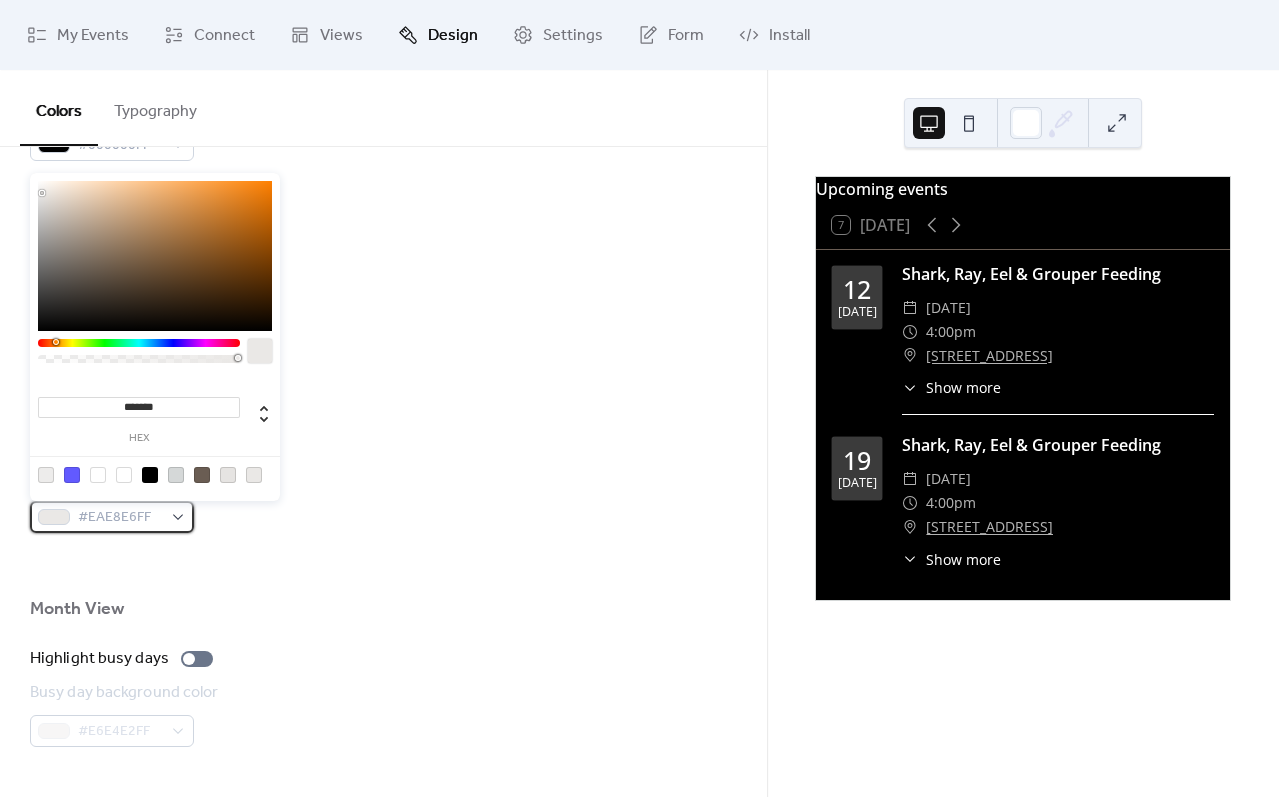 click on "#EAE8E6FF" at bounding box center [112, 517] 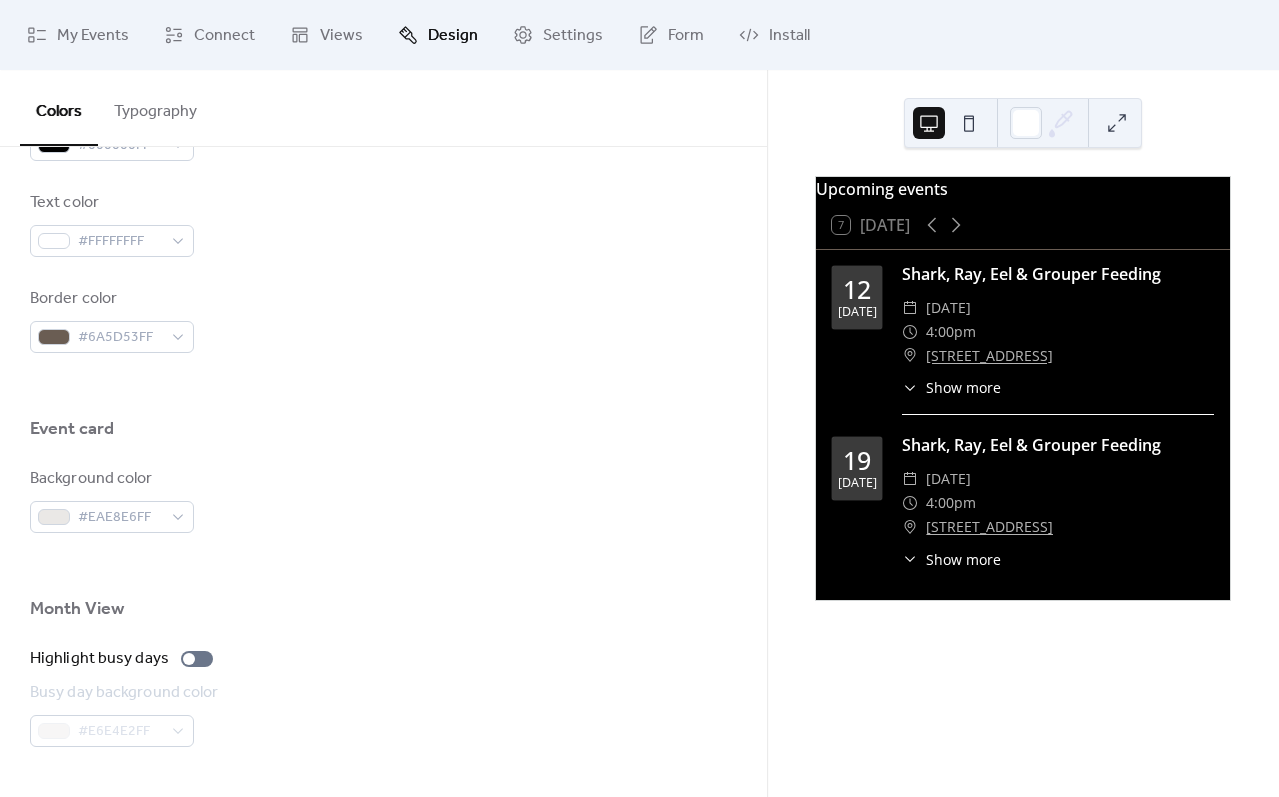 click on "Background color #EAE8E6FF" at bounding box center [383, 500] 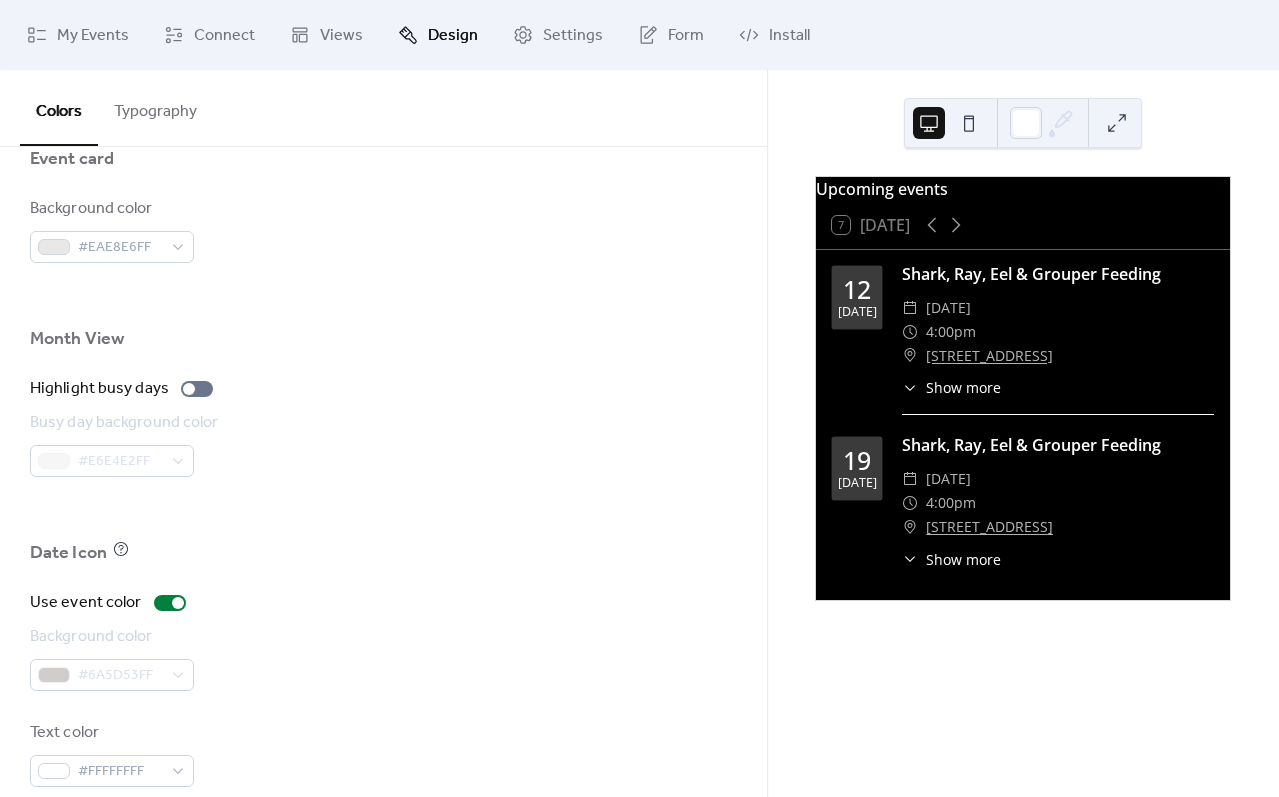 scroll, scrollTop: 1288, scrollLeft: 0, axis: vertical 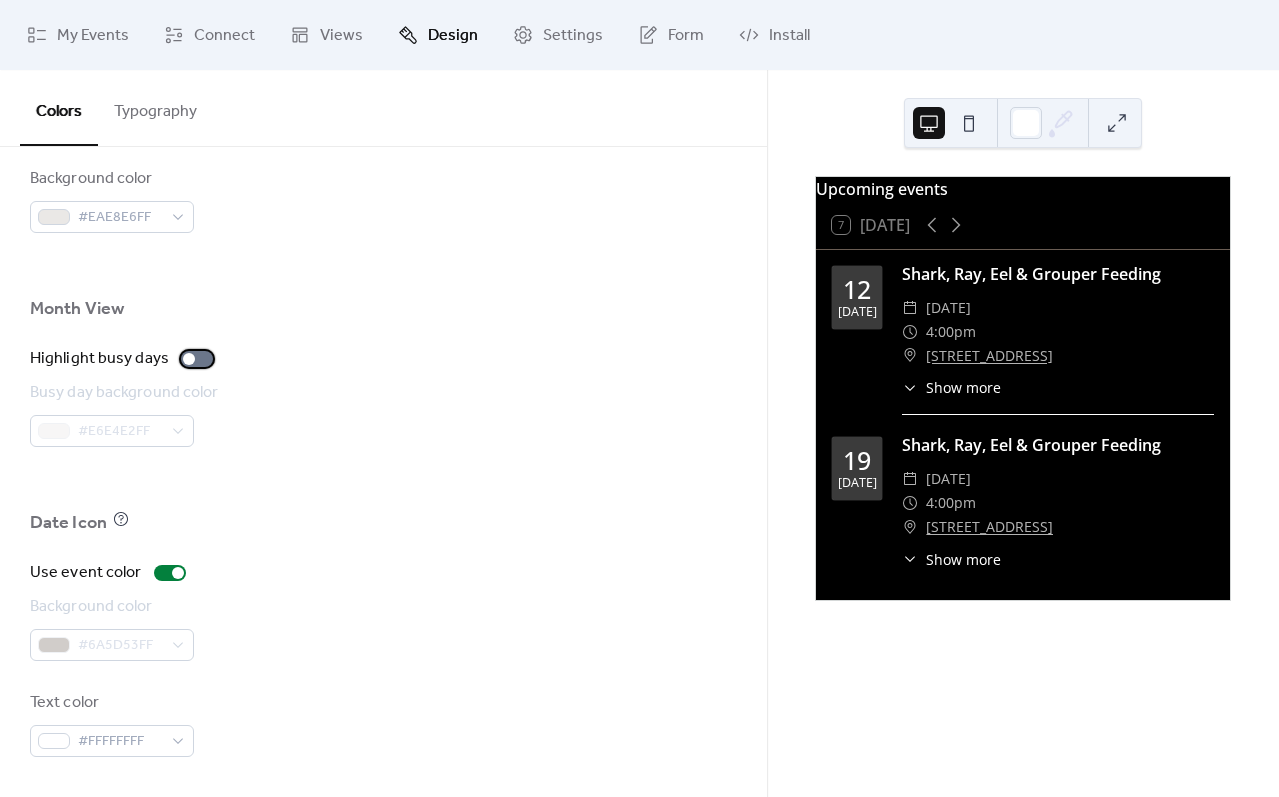 click at bounding box center [197, 359] 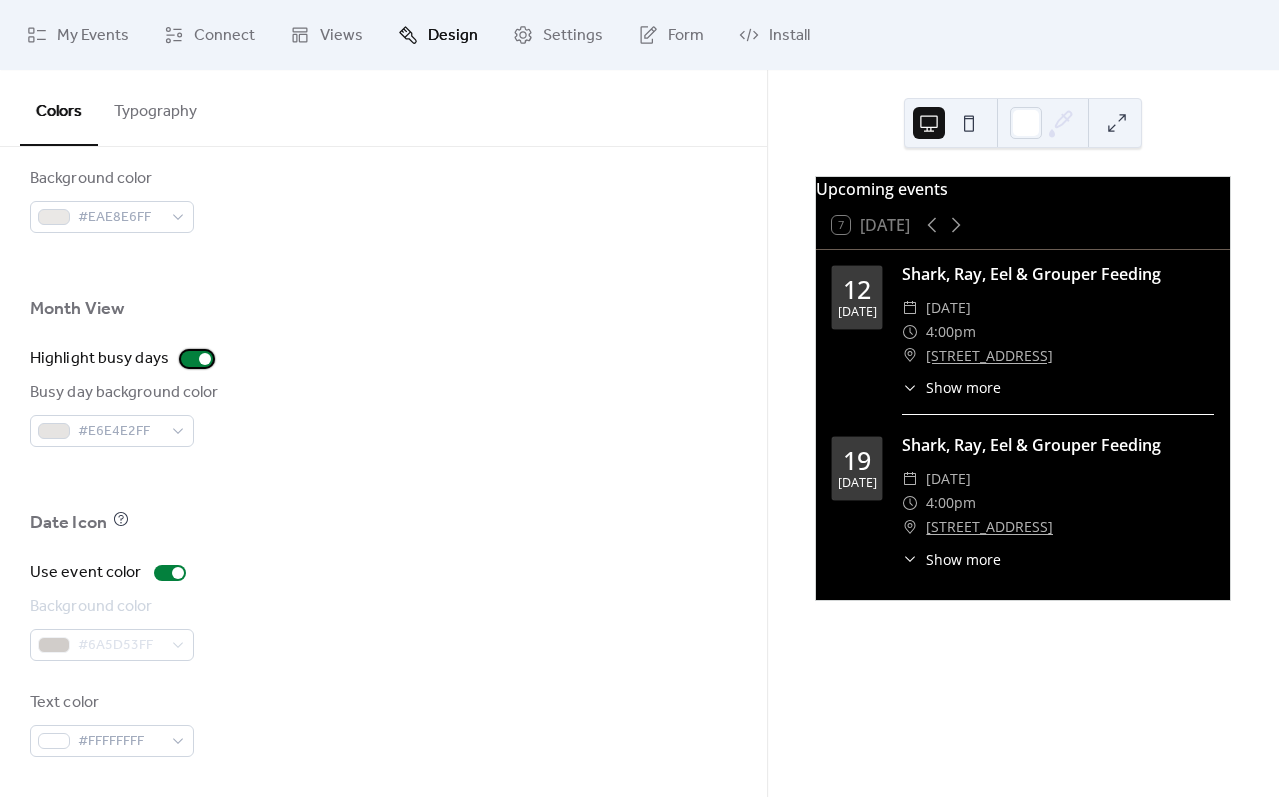 click at bounding box center (197, 359) 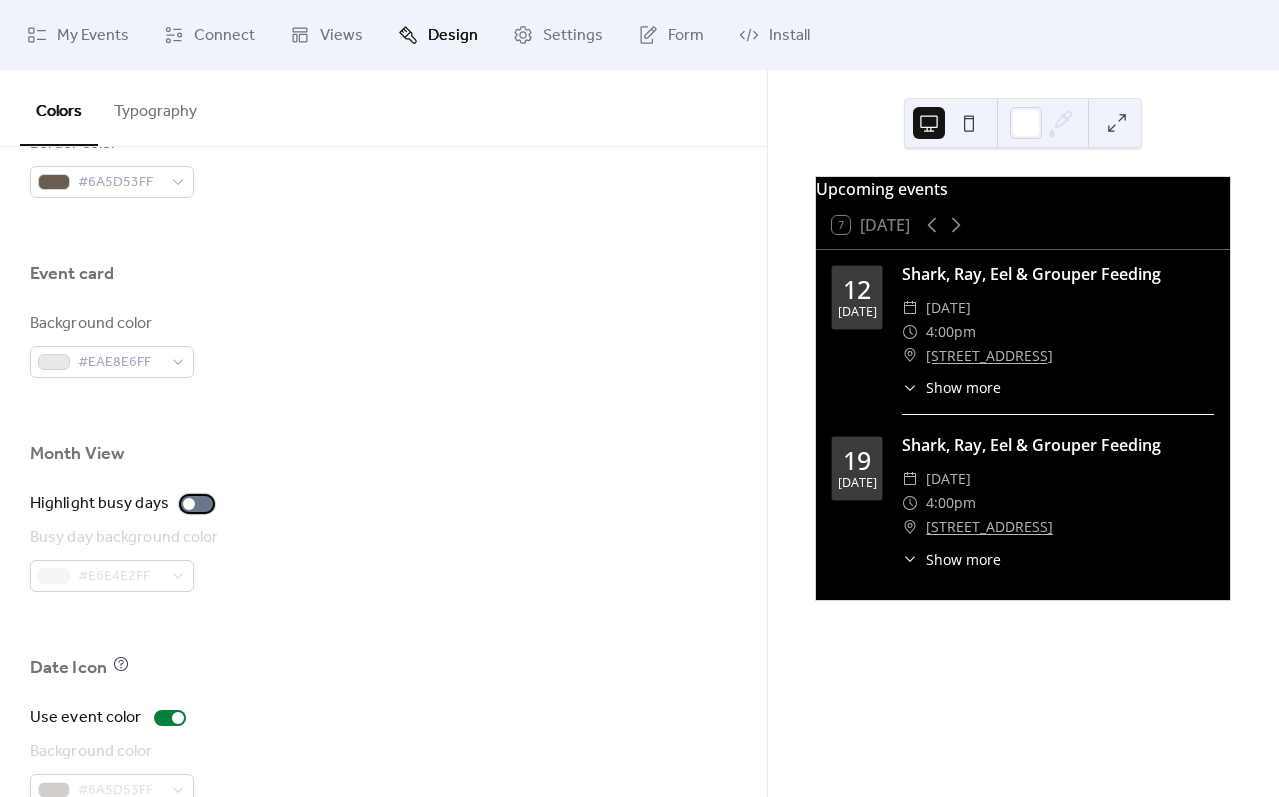 scroll, scrollTop: 988, scrollLeft: 0, axis: vertical 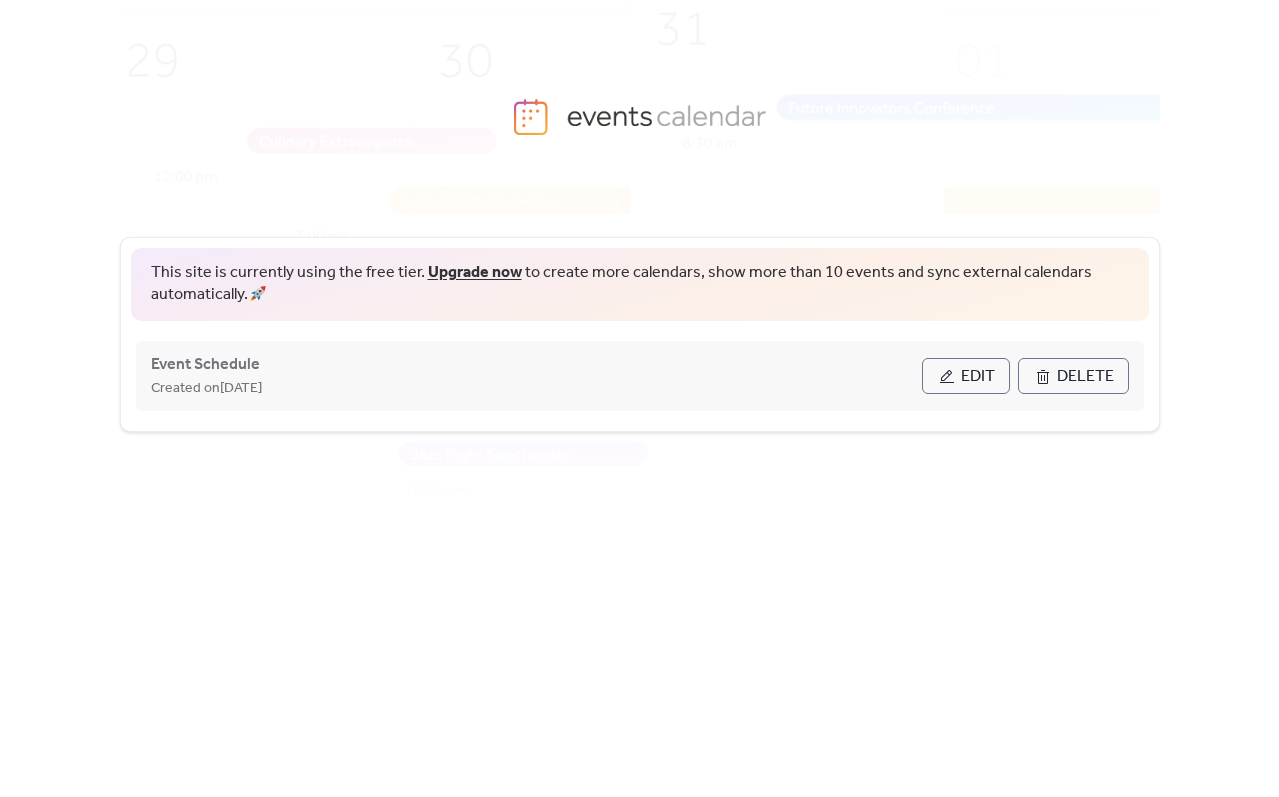 click on "Edit" at bounding box center (966, 376) 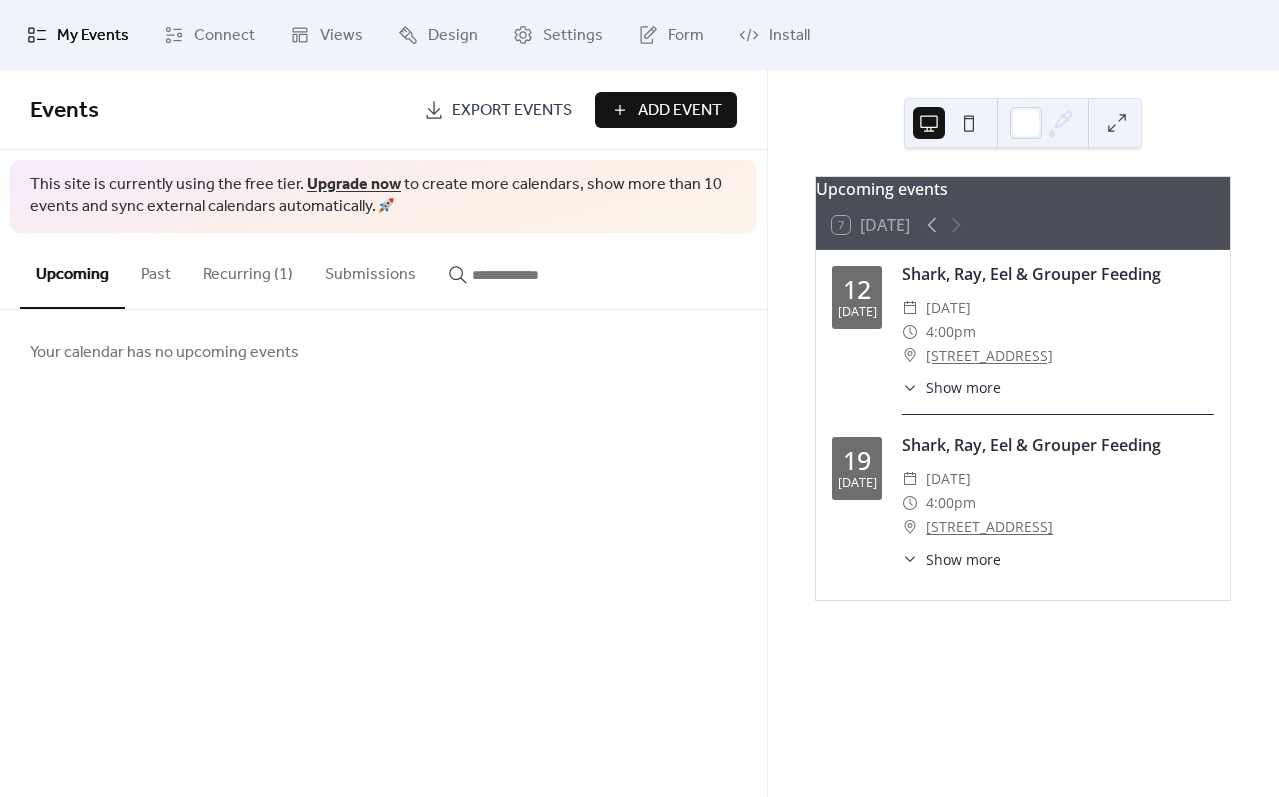 click on "Recurring  (1)" at bounding box center (248, 270) 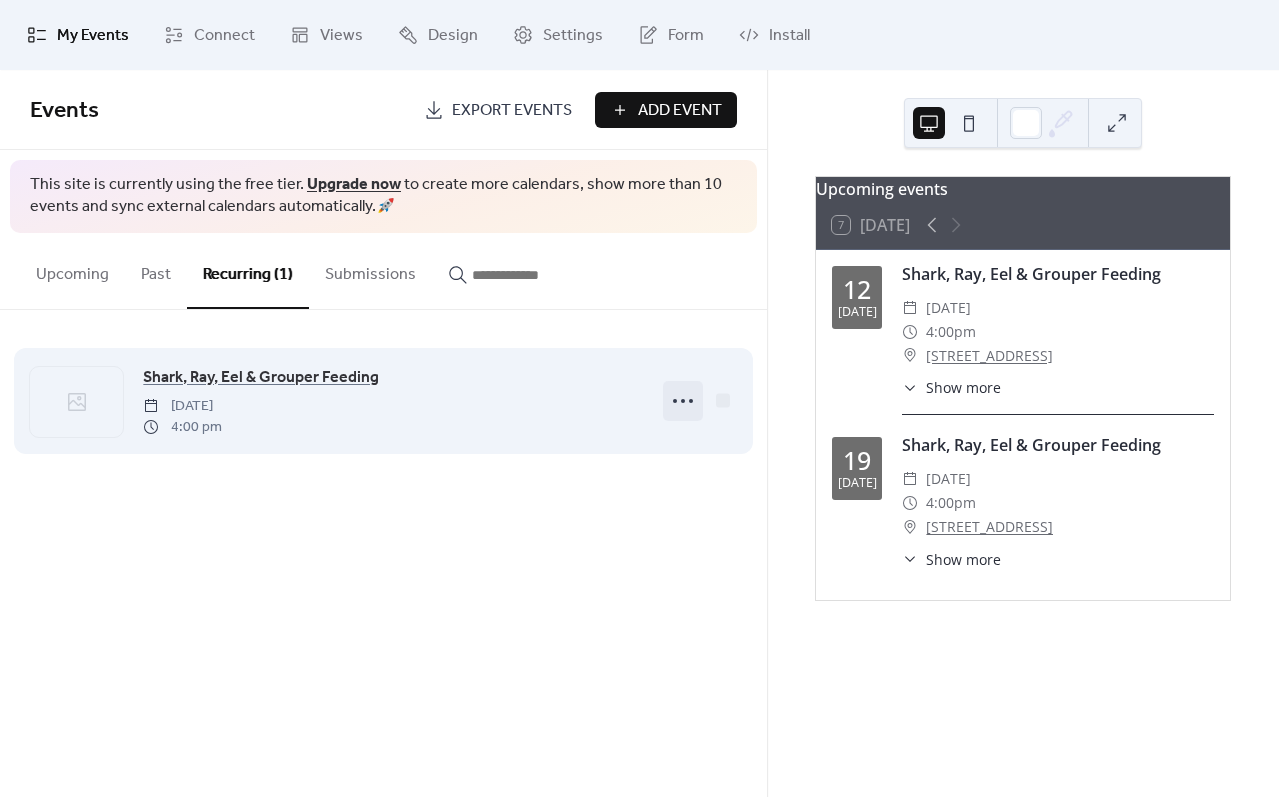 click 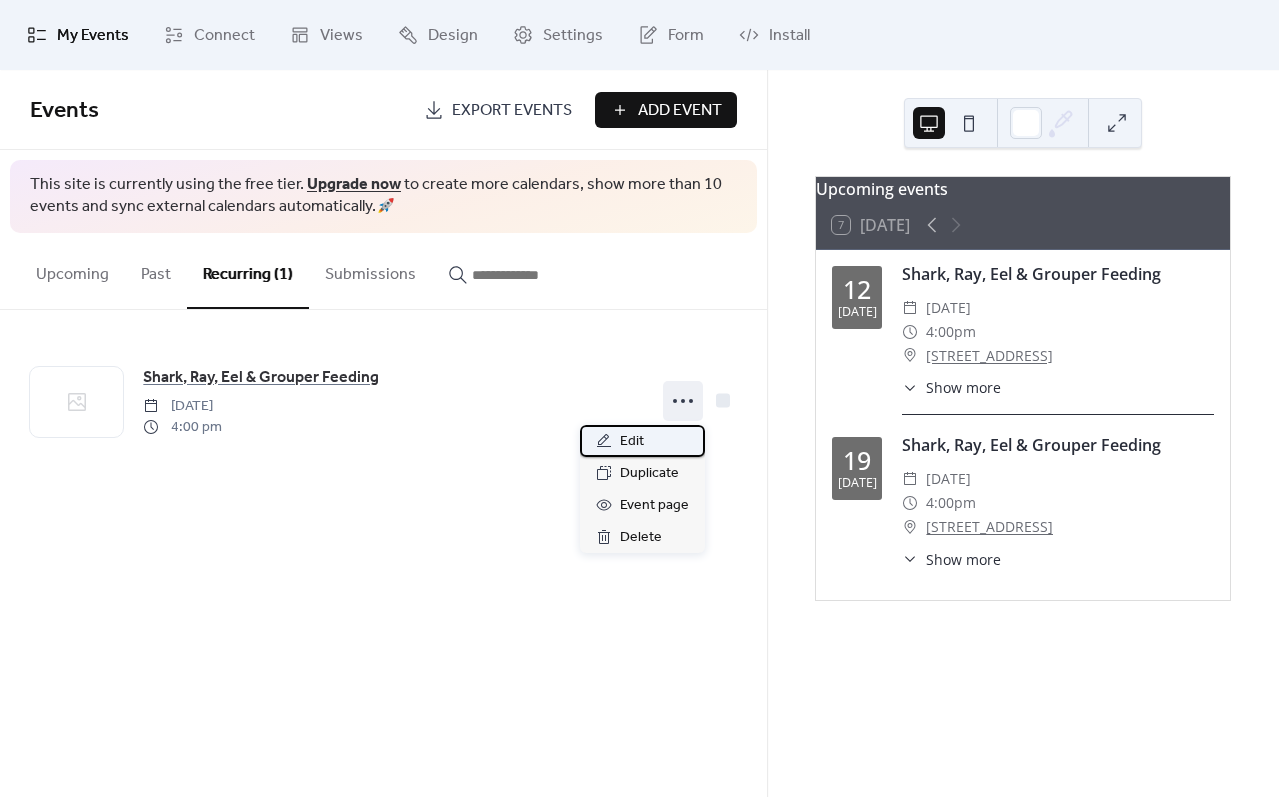 click on "Edit" at bounding box center [642, 441] 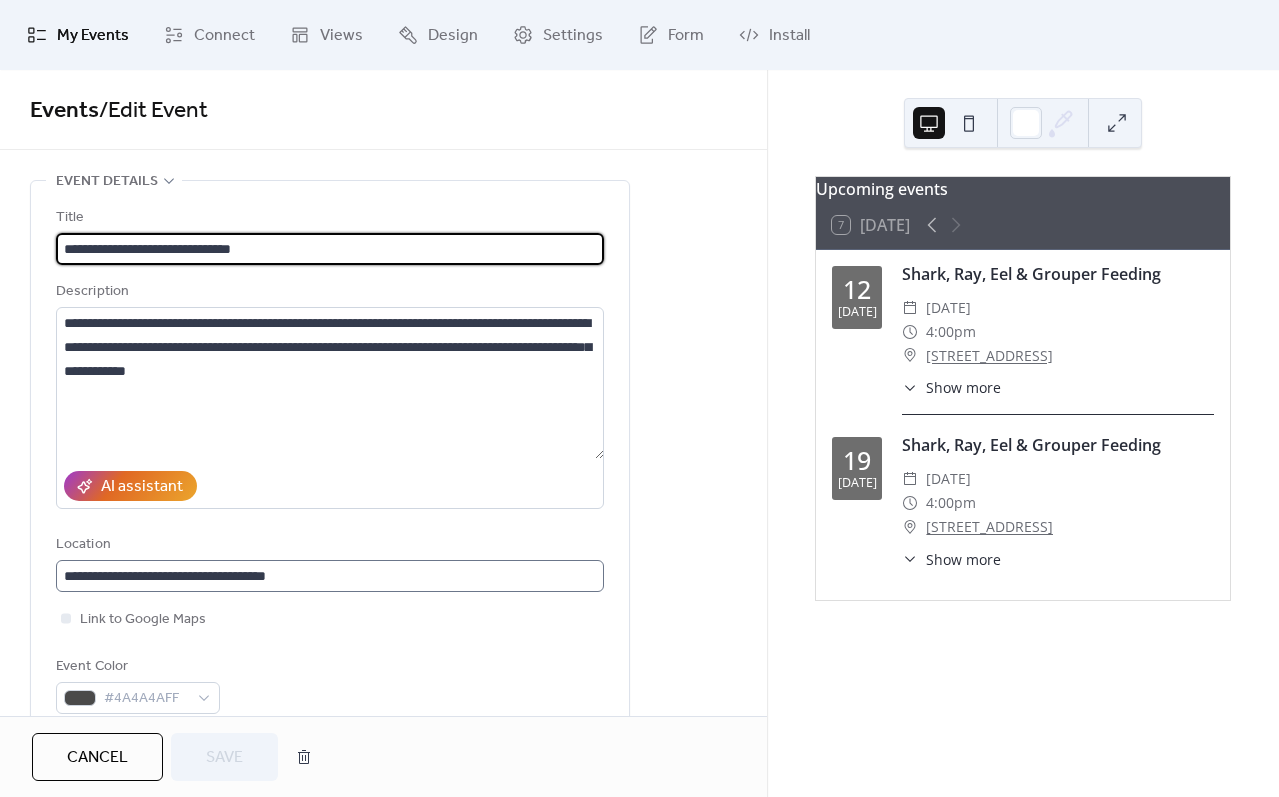 scroll, scrollTop: 1, scrollLeft: 0, axis: vertical 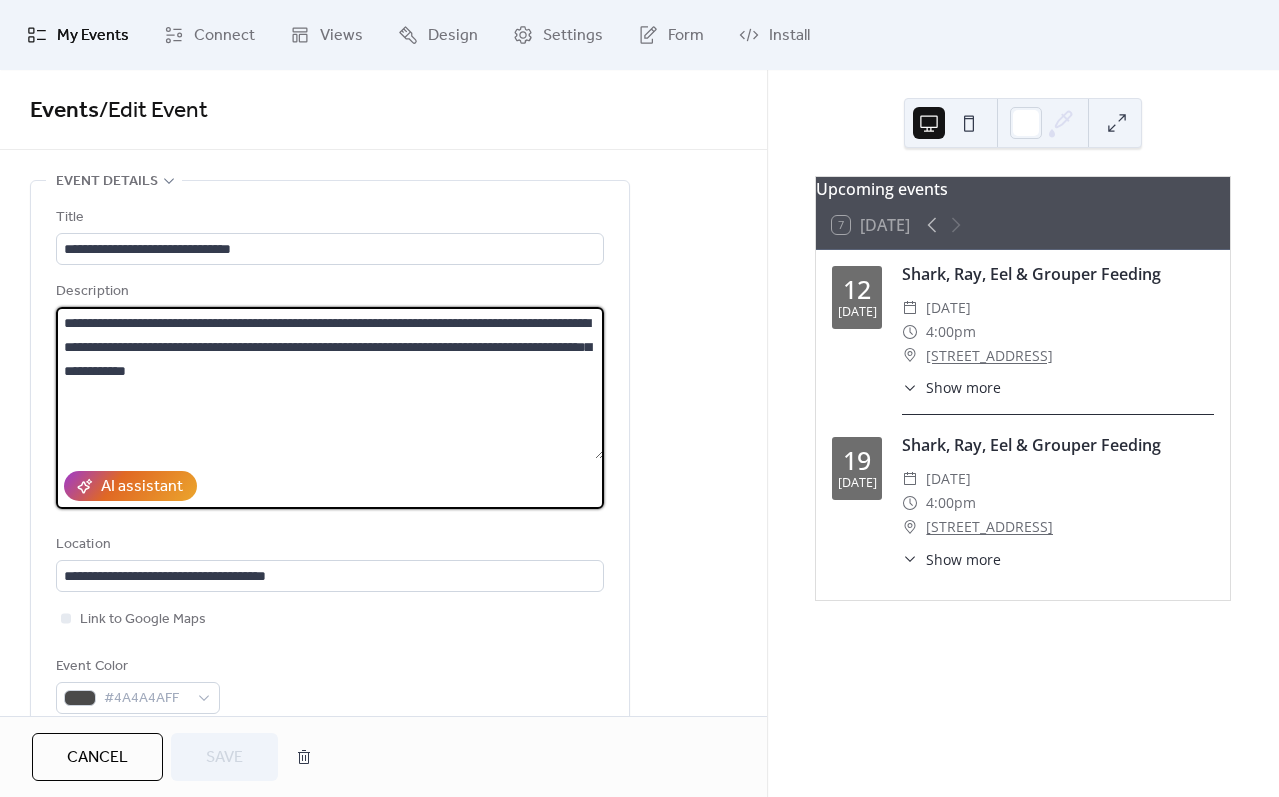 drag, startPoint x: 202, startPoint y: 419, endPoint x: 46, endPoint y: 340, distance: 174.86281 